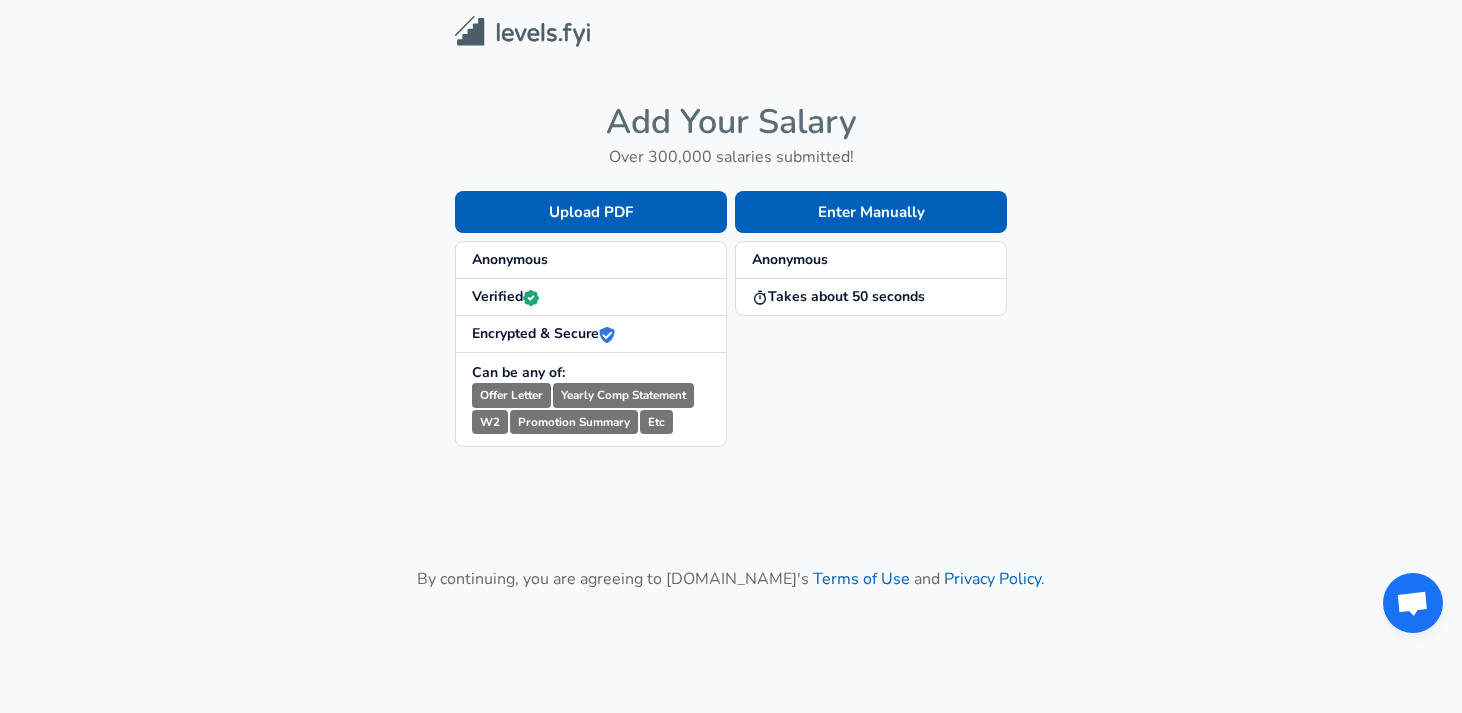 scroll, scrollTop: 0, scrollLeft: 0, axis: both 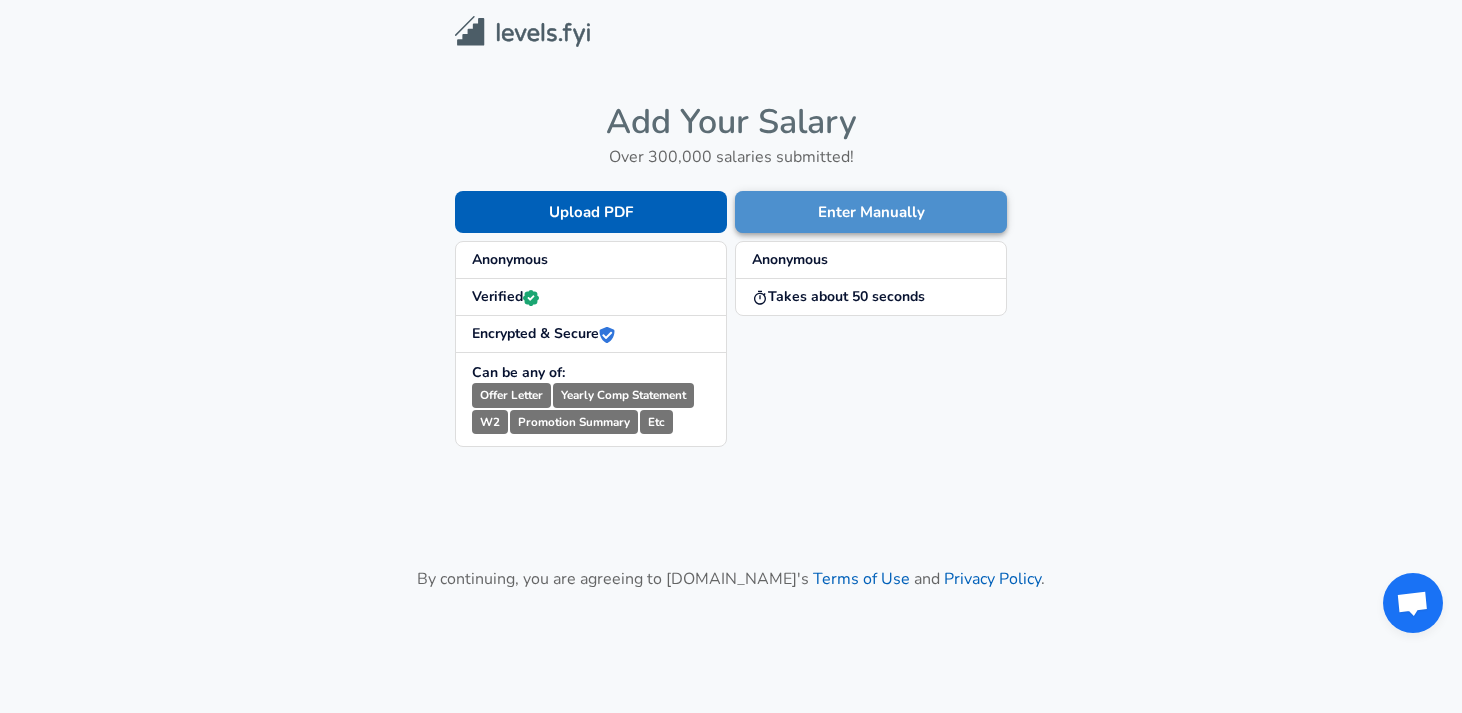 click on "Enter Manually" at bounding box center [871, 212] 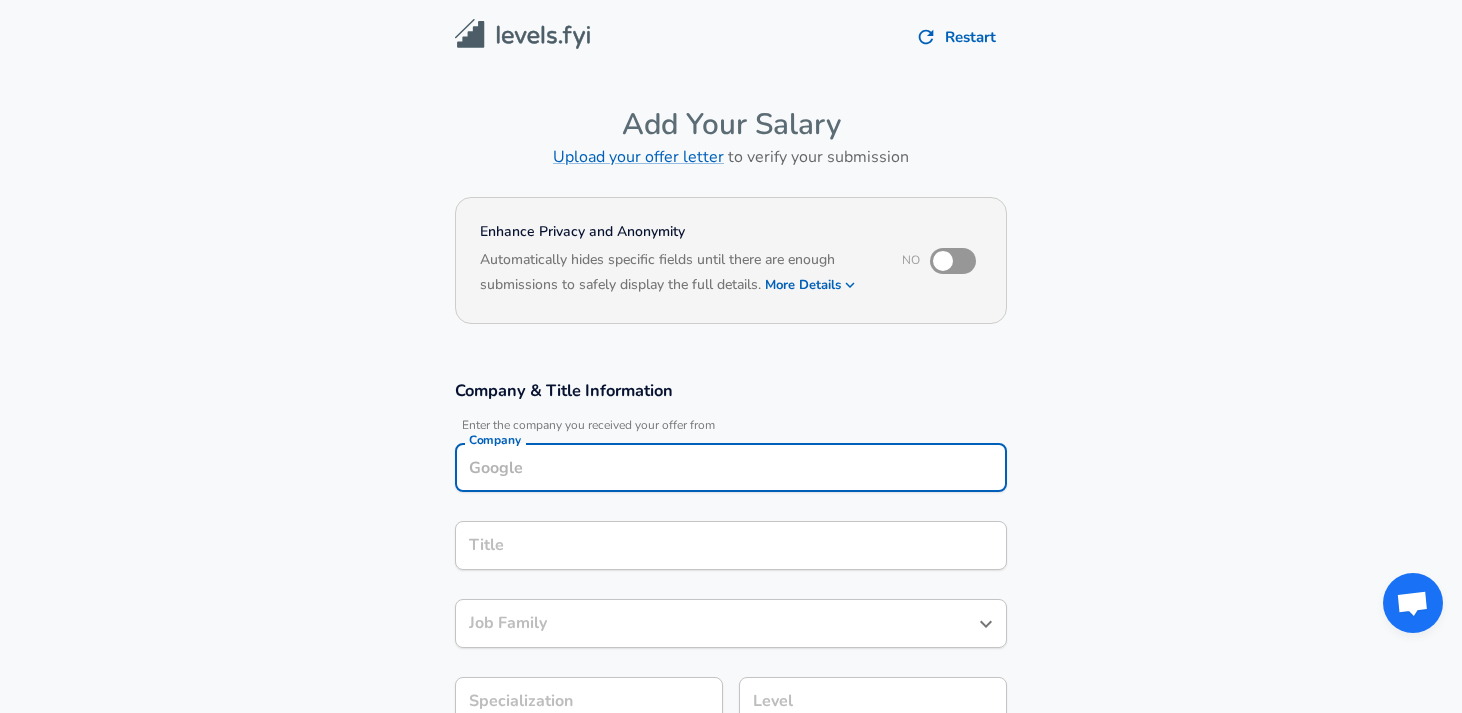 scroll, scrollTop: 20, scrollLeft: 0, axis: vertical 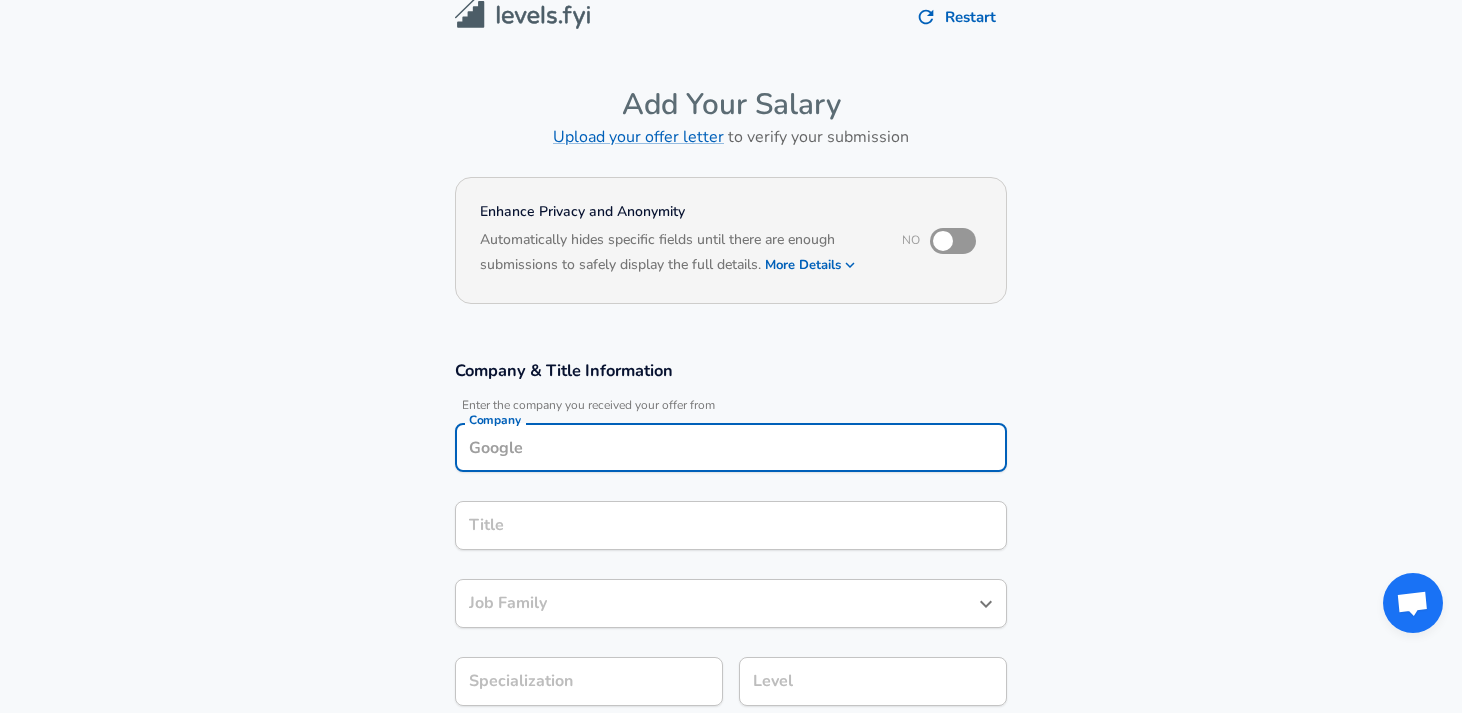 click on "Company" at bounding box center [731, 447] 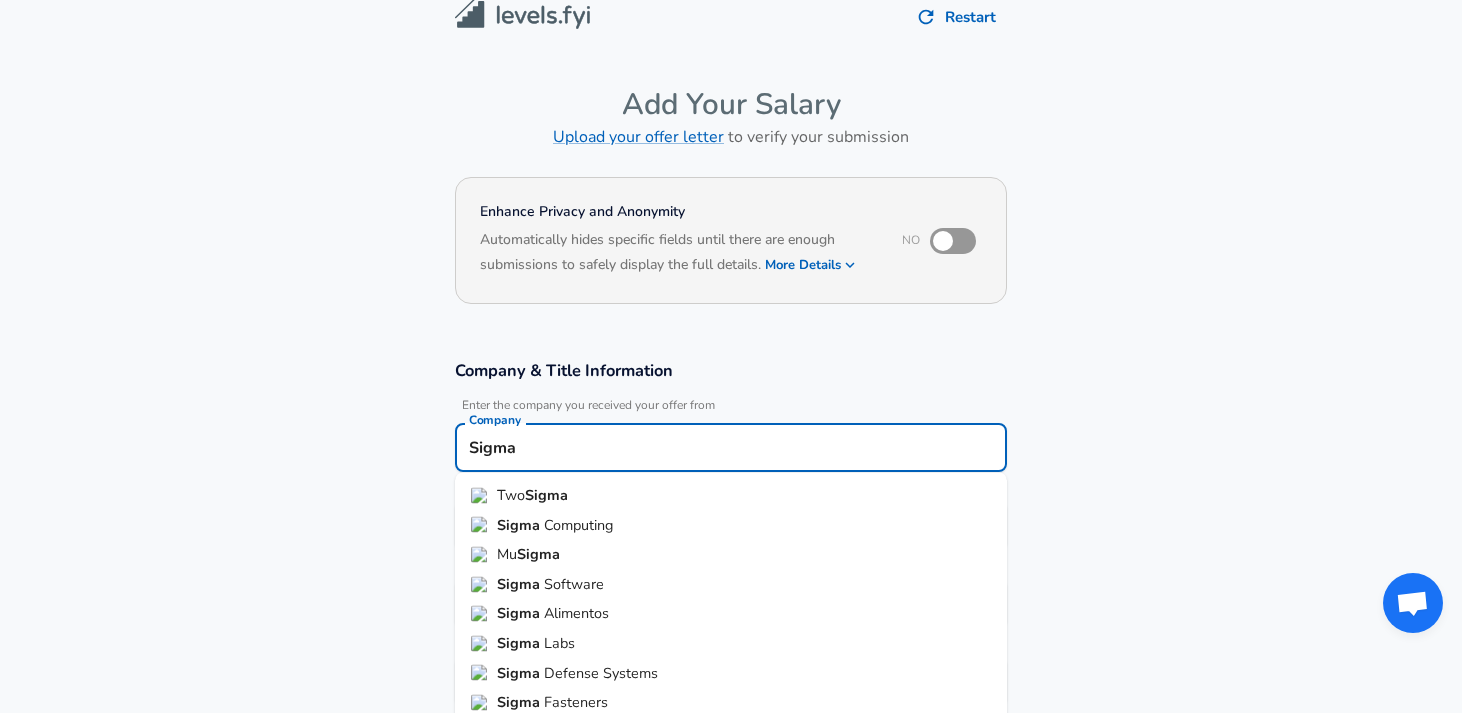 click on "Sigma    Software" at bounding box center (731, 584) 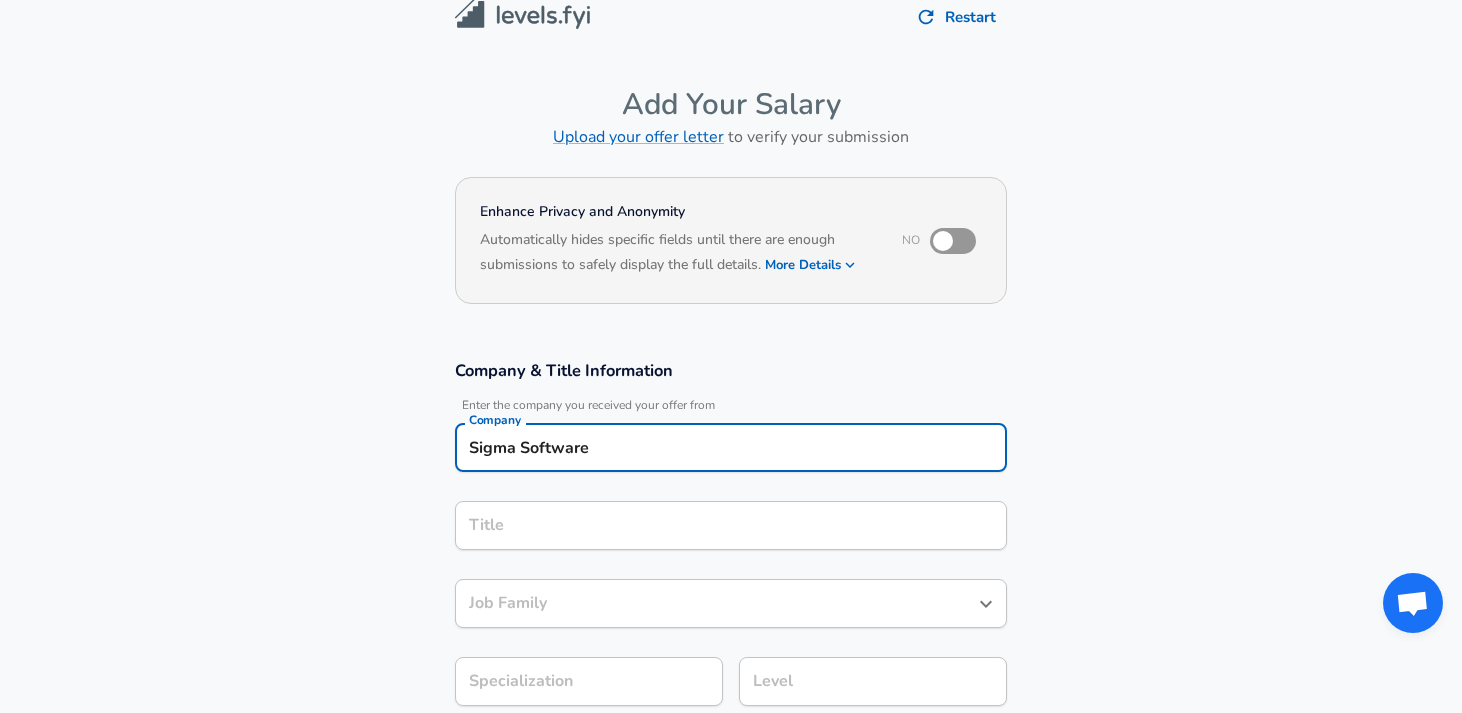 type on "Sigma Software" 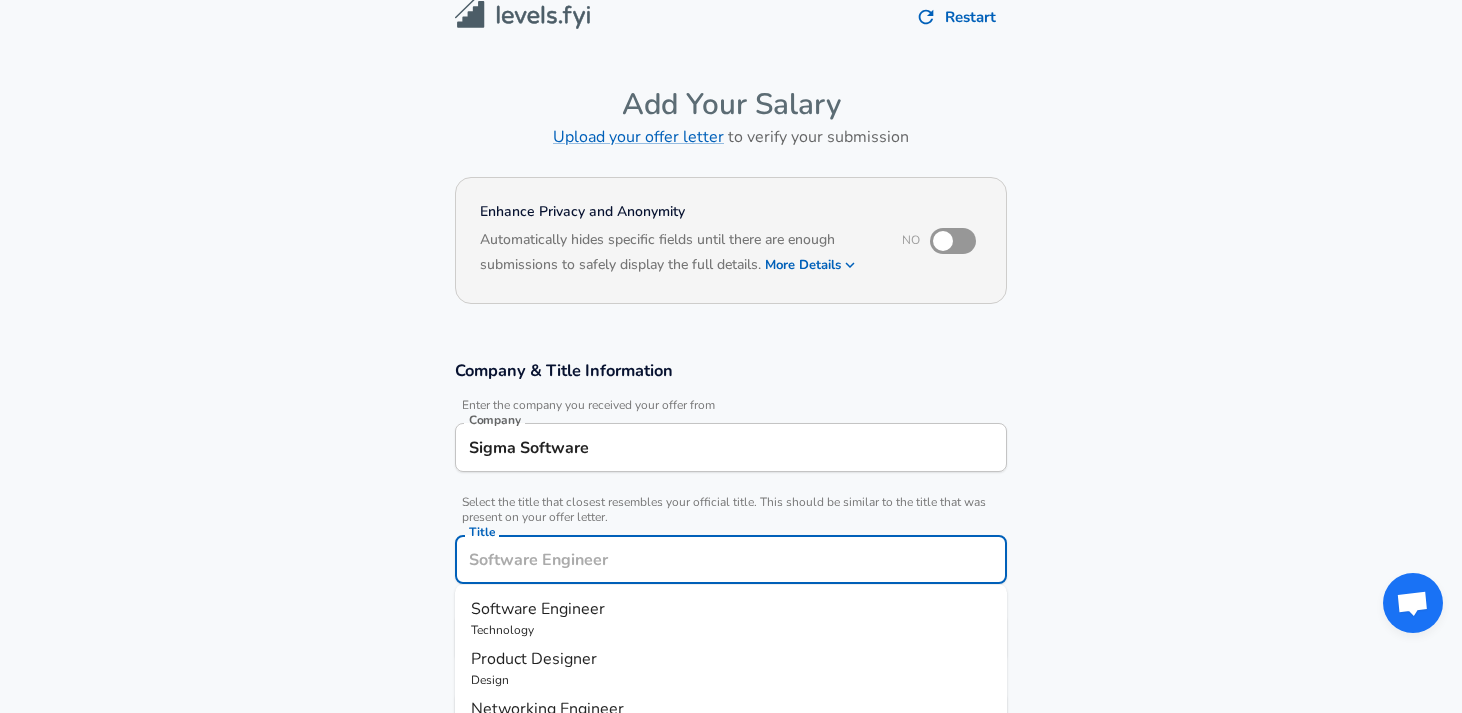 scroll, scrollTop: 60, scrollLeft: 0, axis: vertical 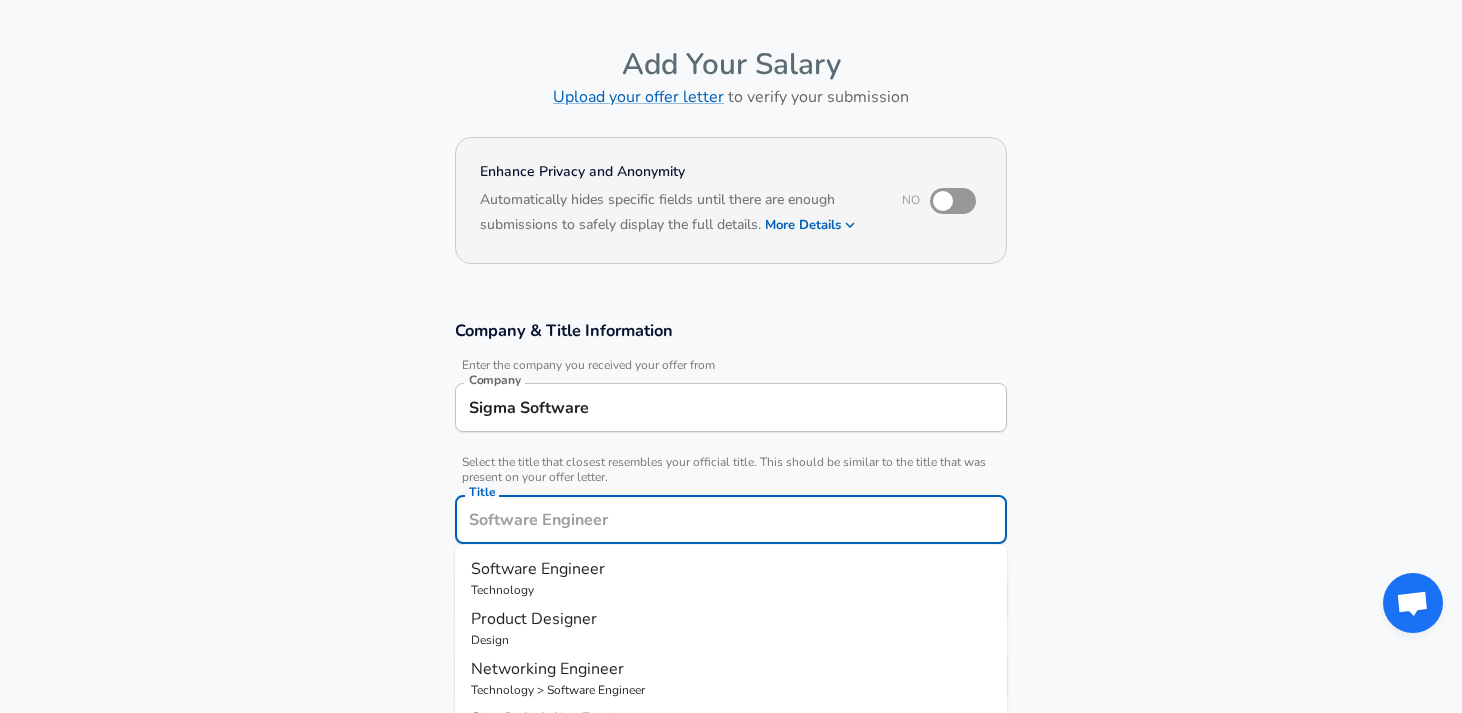 click on "Title" at bounding box center [731, 519] 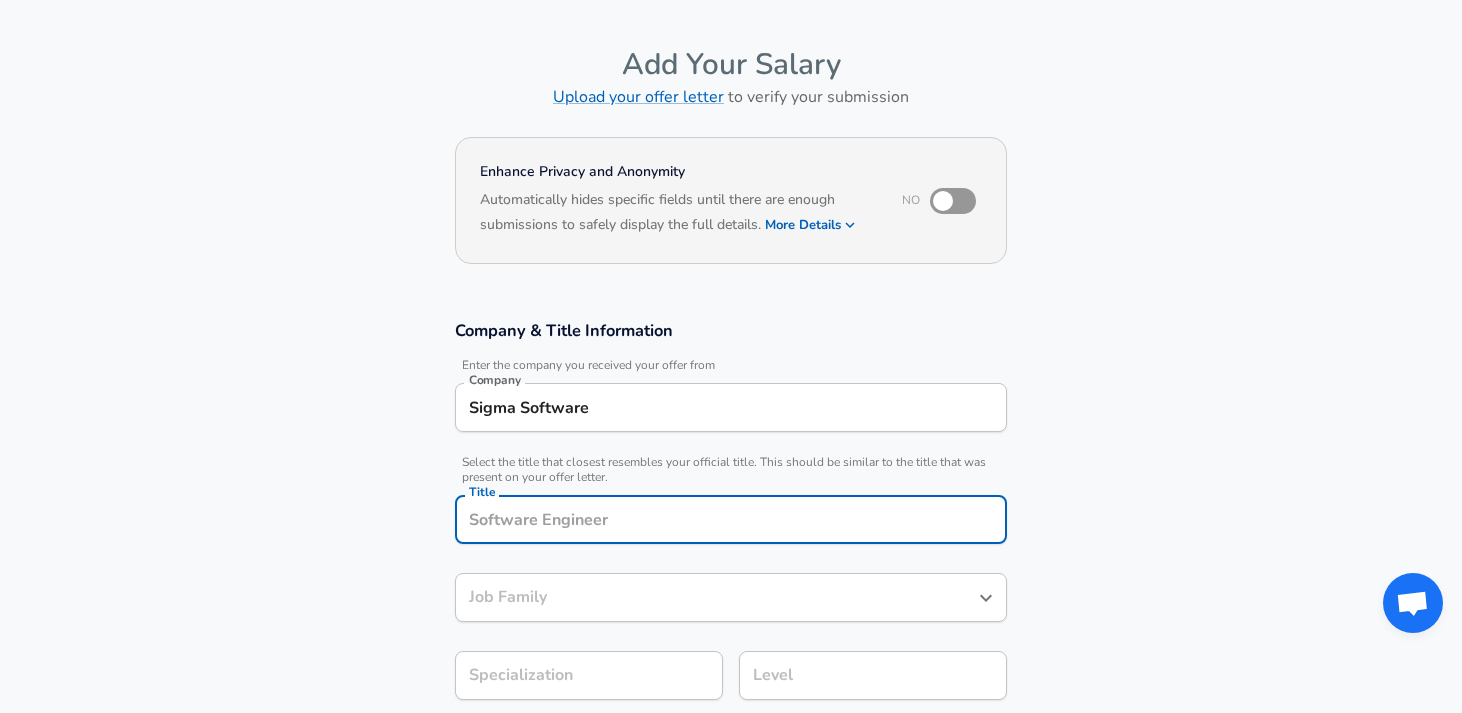 click on "Title" at bounding box center [731, 519] 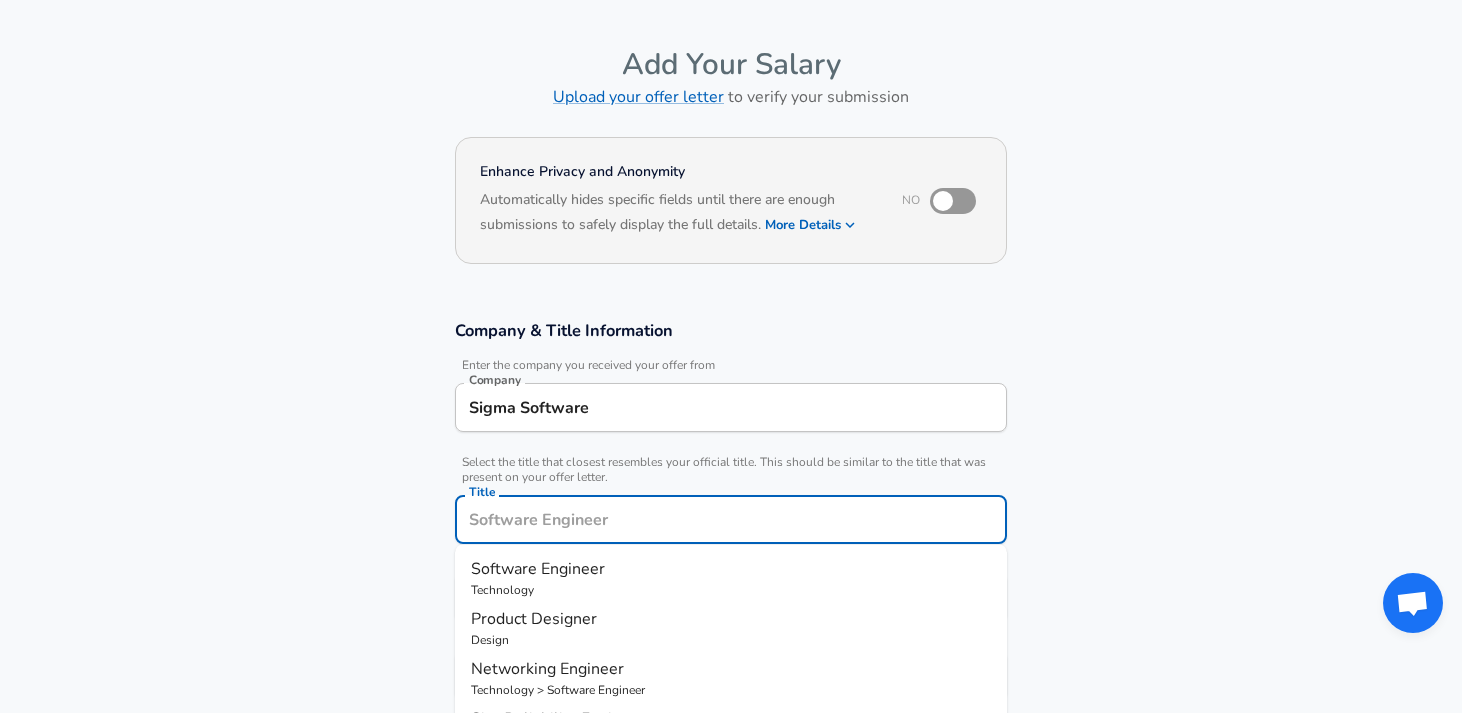 click on "Software Engineer" at bounding box center (538, 569) 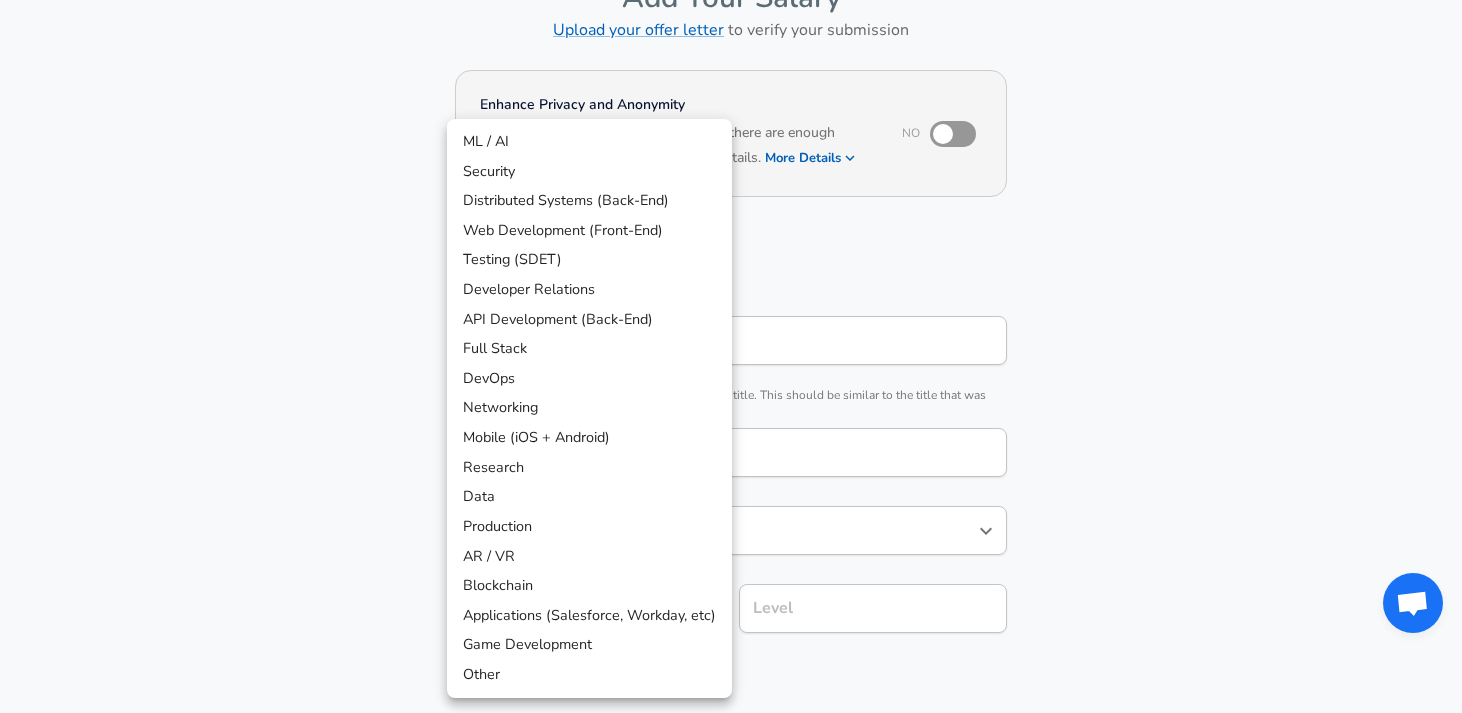 click on "Restart Add Your Salary Upload your offer letter   to verify your submission Enhance Privacy and Anonymity No Automatically hides specific fields until there are enough submissions to safely display the full details.   More Details Based on your submission and the data points that we have already collected, we will automatically hide and anonymize specific fields if there aren't enough data points to remain sufficiently anonymous. Company & Title Information   Enter the company you received your offer from Company Sigma Software Company   Select the title that closest resembles your official title. This should be similar to the title that was present on your offer letter. Title Software Engineer Title Job Family Software Engineer Job Family   Select a Specialization that best fits your role. If you can't find one, select 'Other' to enter a custom specialization Select Specialization ​ Select Specialization Level Level Work Experience and Location These compensation details are from the perspective of a:" at bounding box center (731, 229) 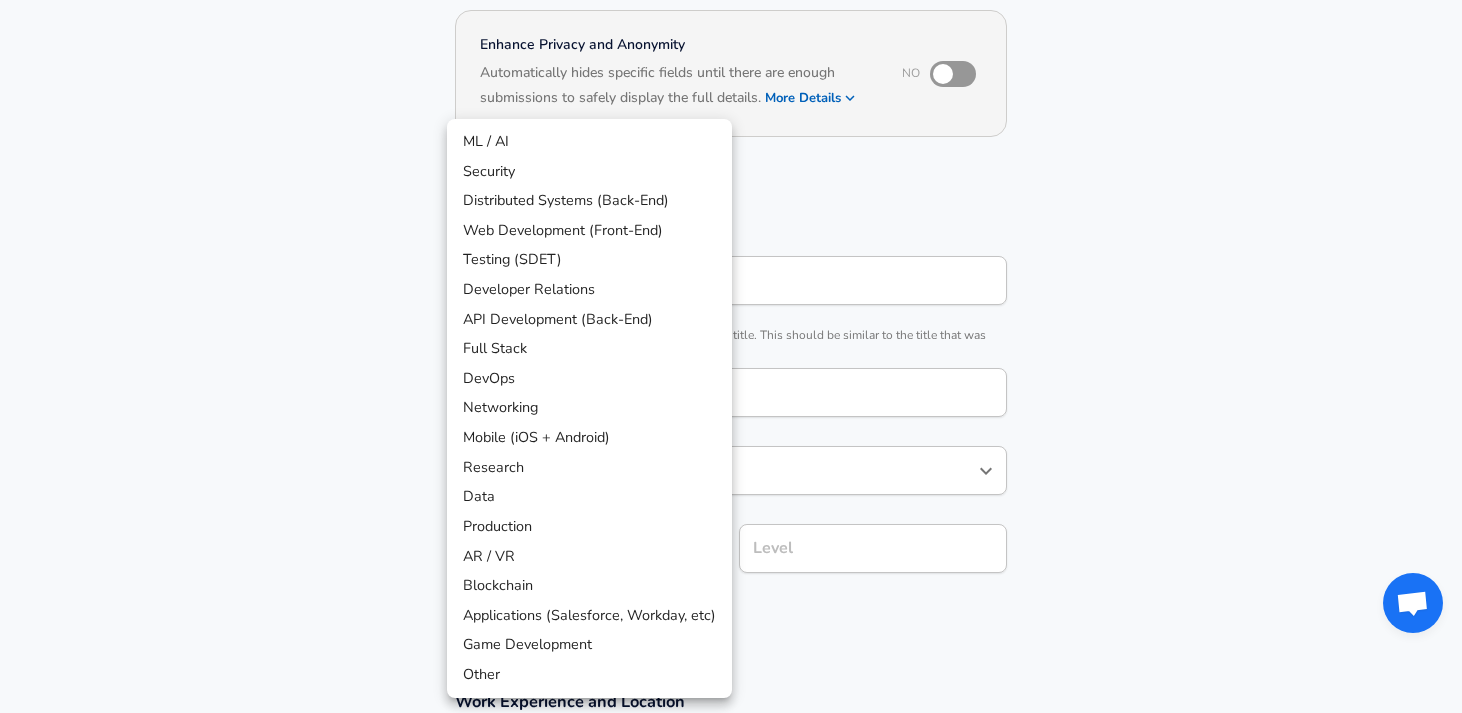 click at bounding box center [731, 356] 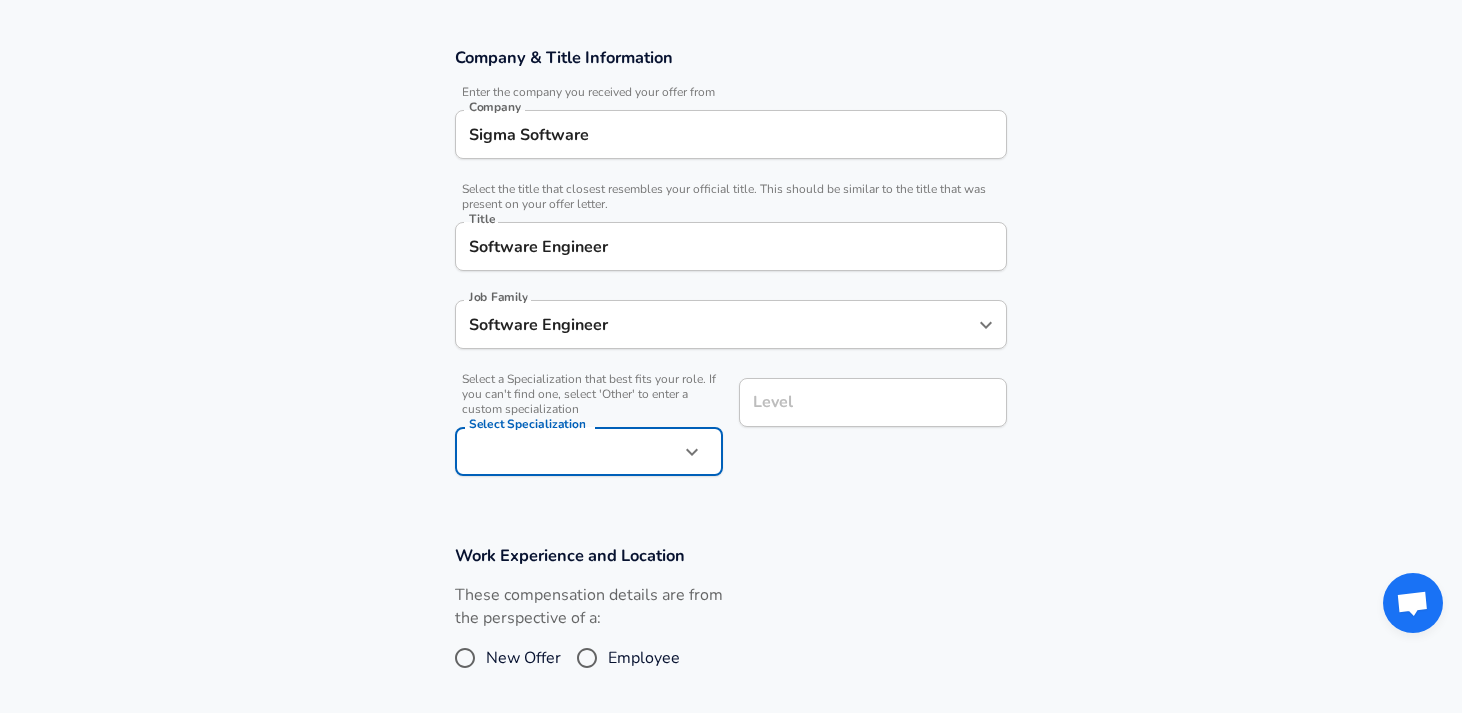 click on "Level" at bounding box center [873, 402] 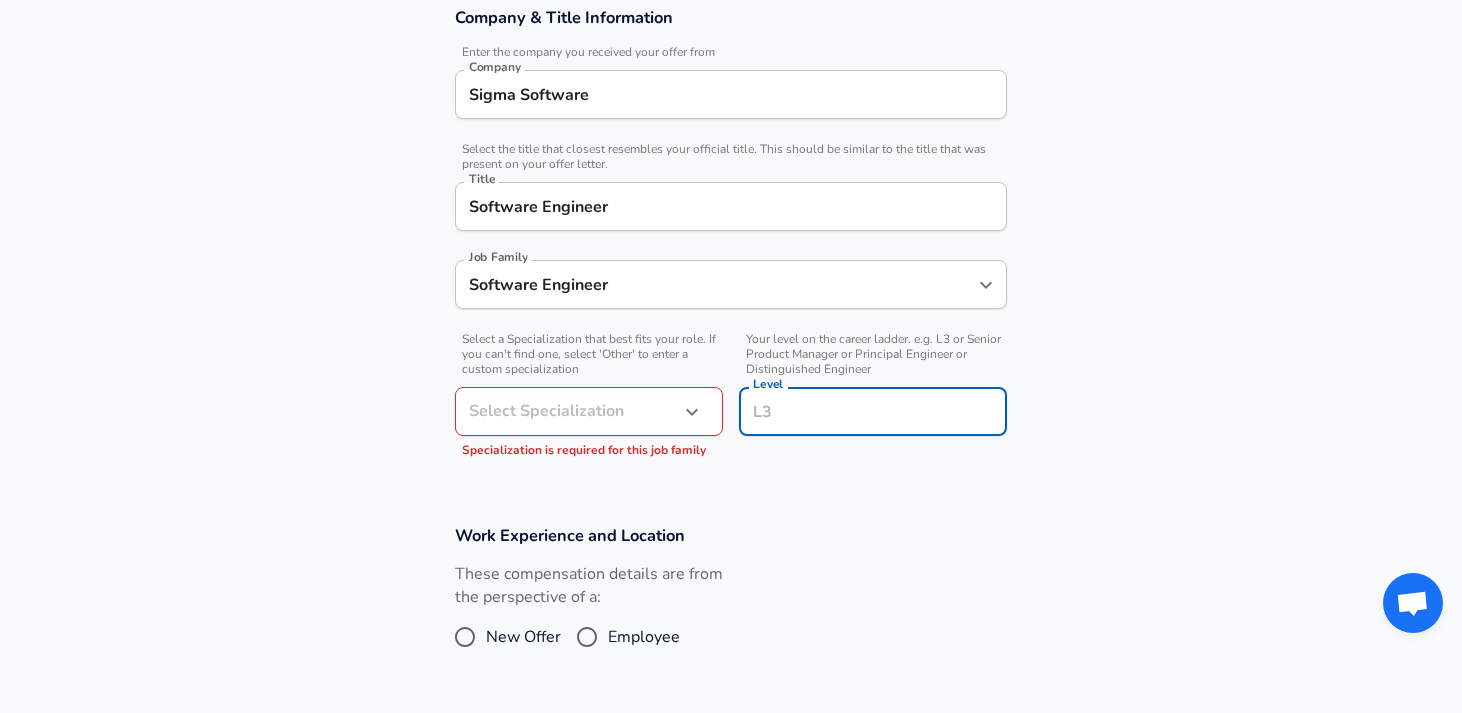 type on "l" 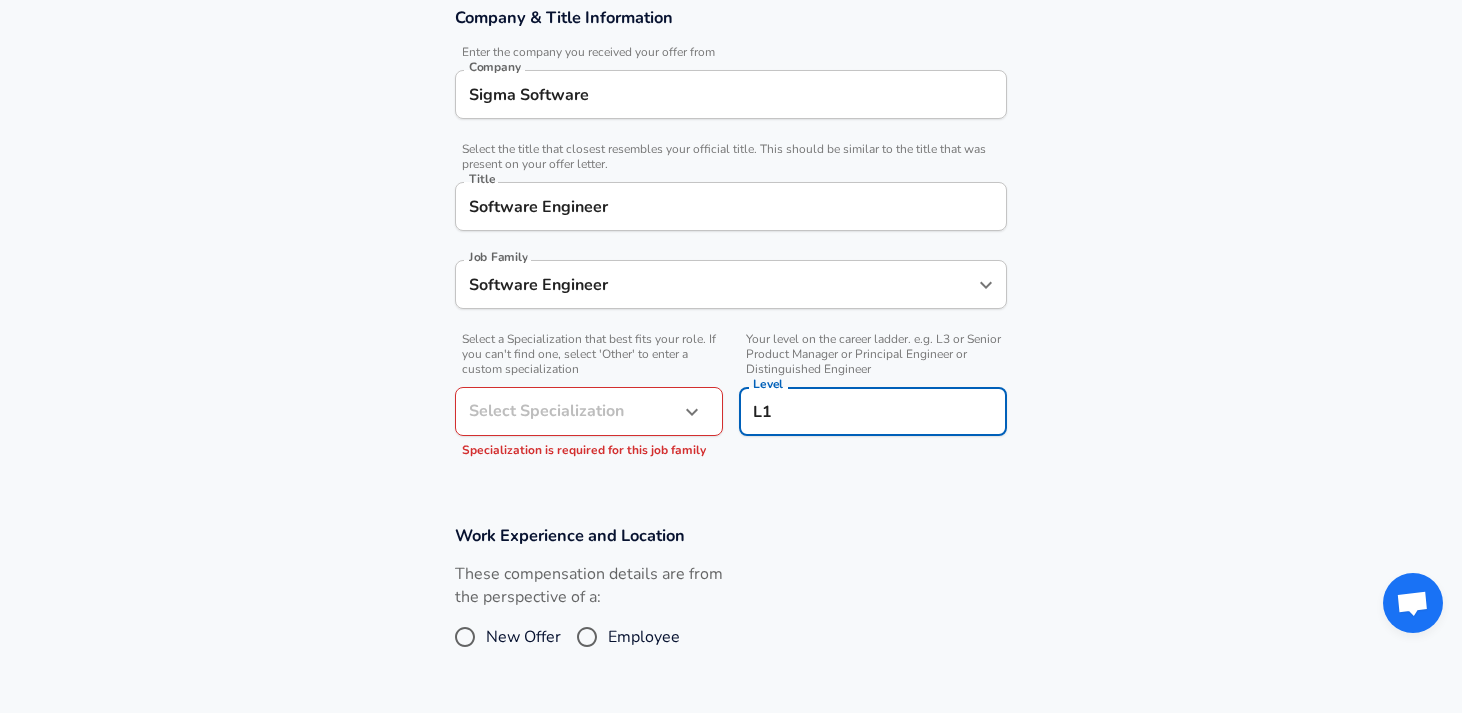 type on "L1" 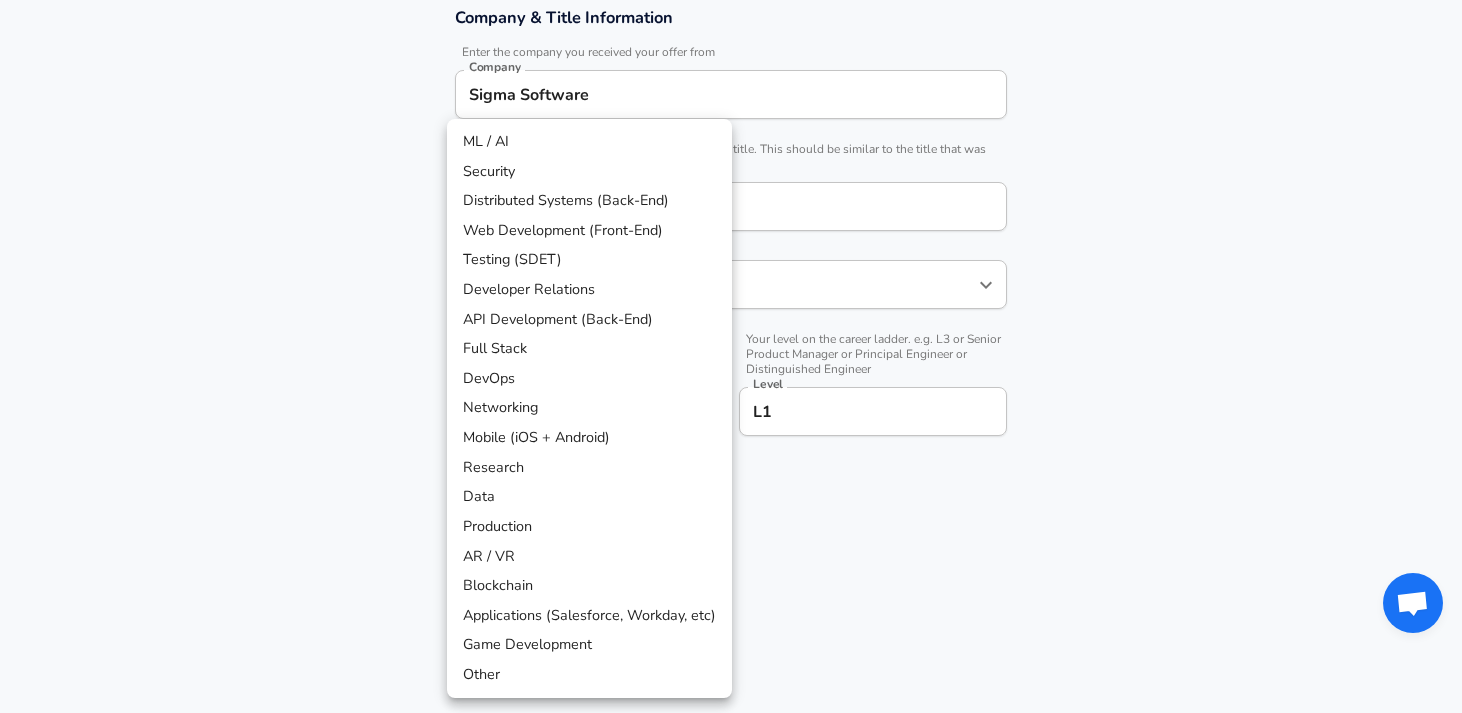 drag, startPoint x: 594, startPoint y: 360, endPoint x: 601, endPoint y: 386, distance: 26.925823 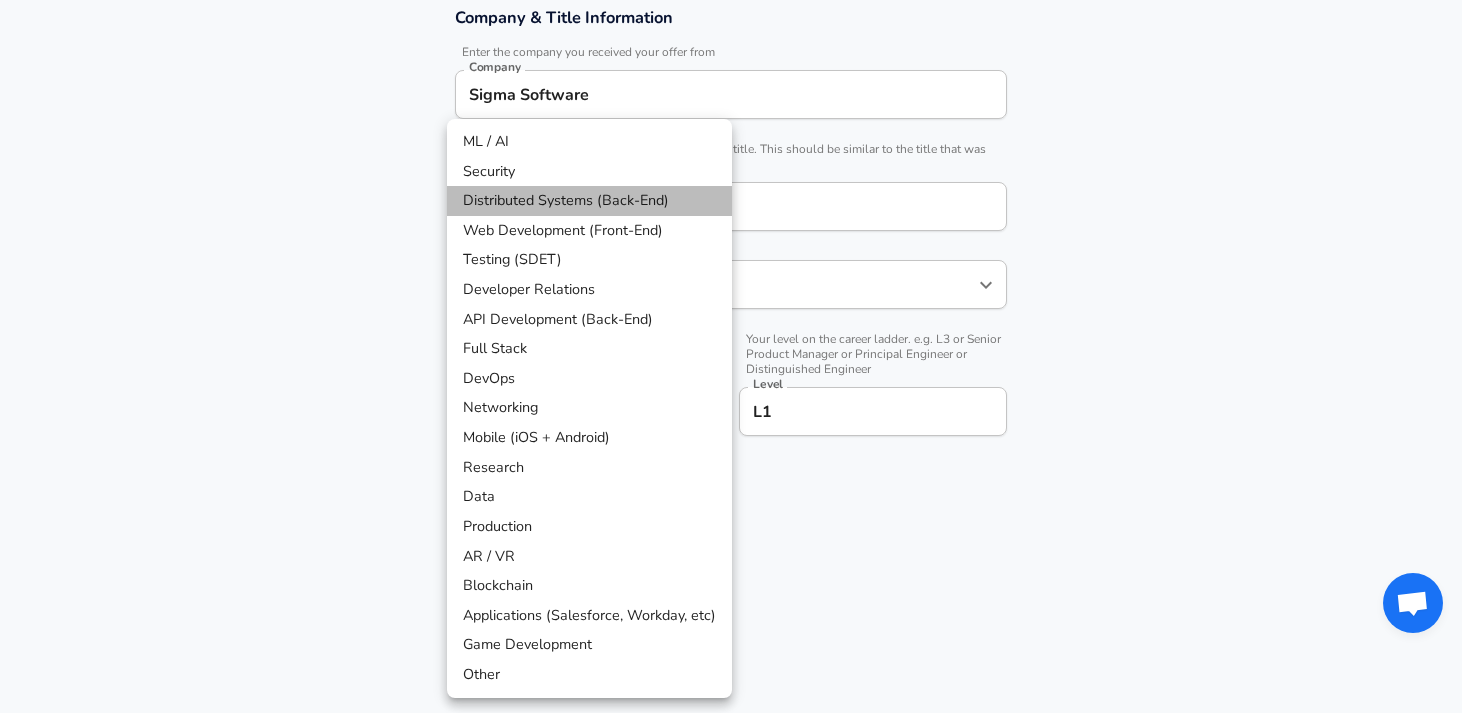 click on "Distributed Systems (Back-End)" at bounding box center (589, 201) 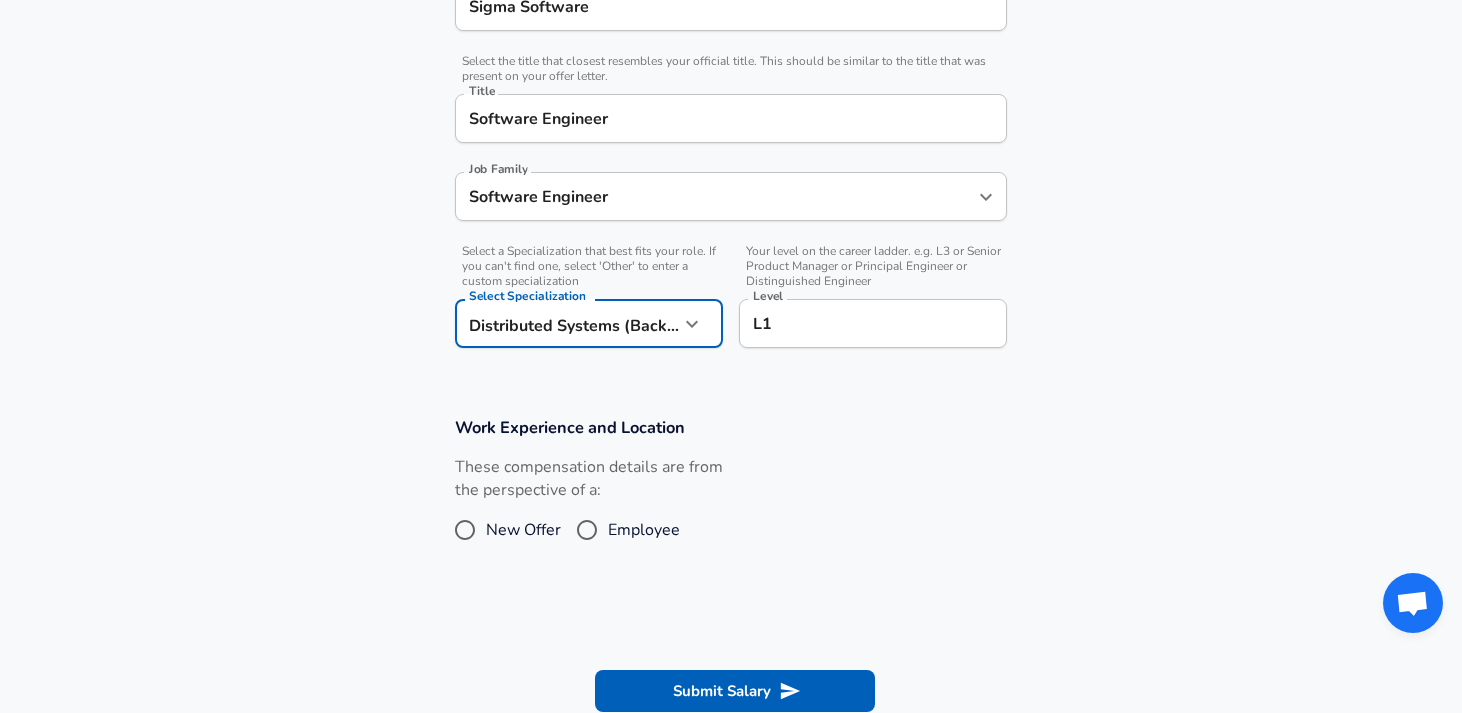 scroll, scrollTop: 476, scrollLeft: 0, axis: vertical 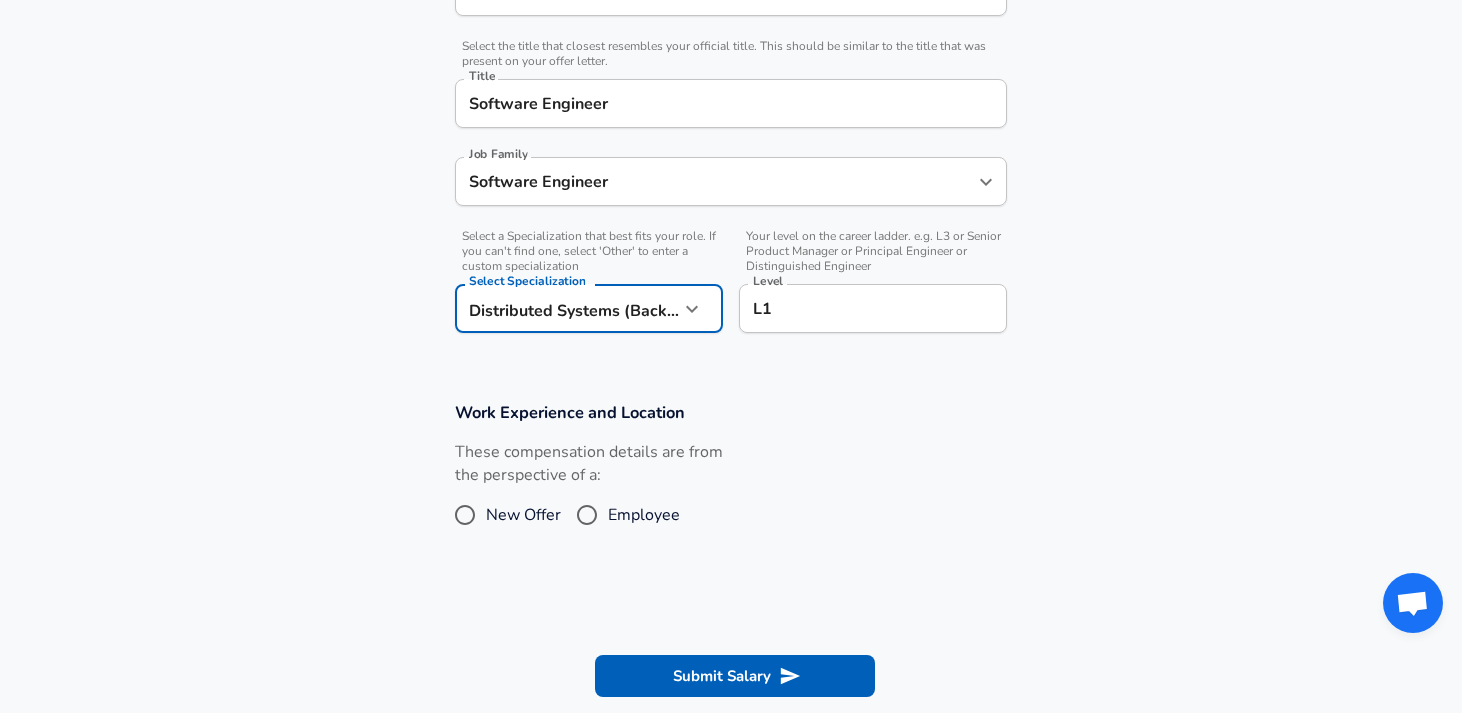 click on "New Offer" at bounding box center (523, 515) 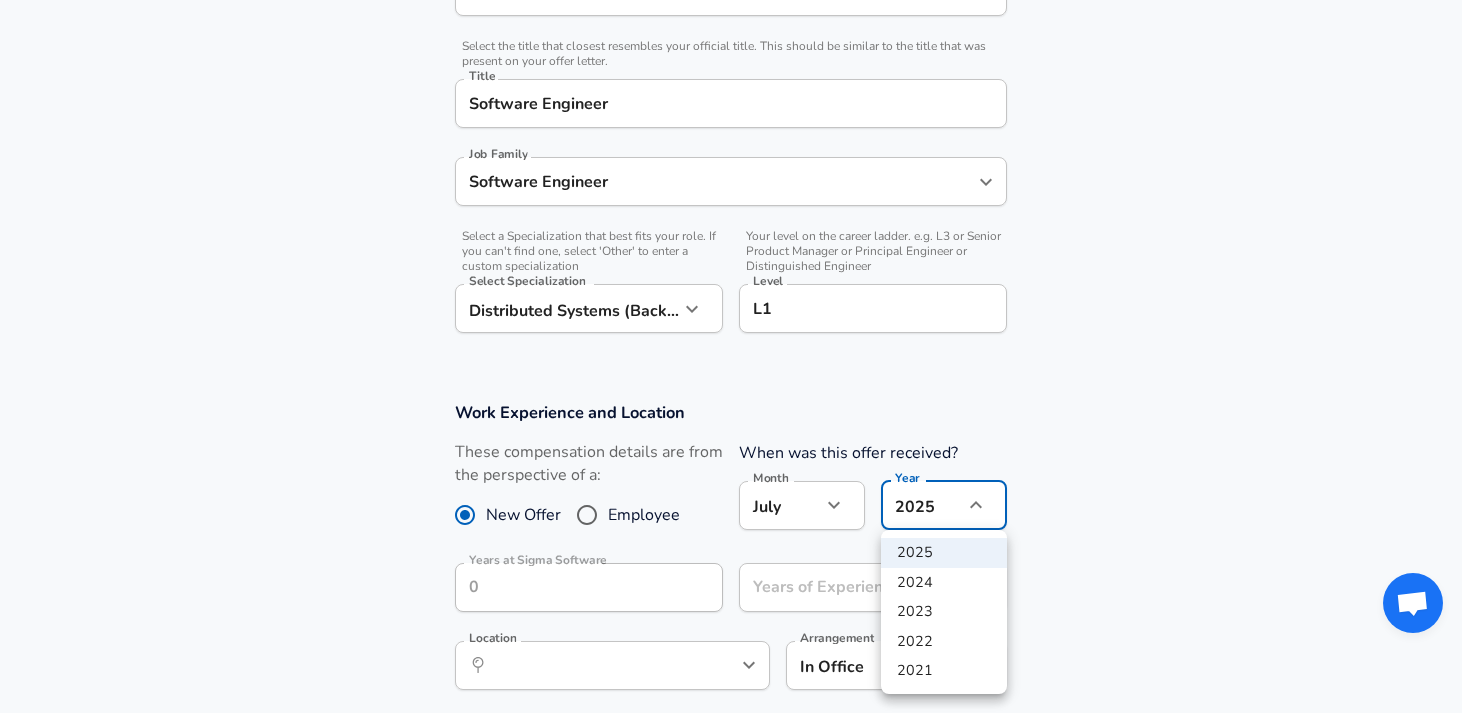 click on "Restart Add Your Salary Upload your offer letter   to verify your submission Enhance Privacy and Anonymity No Automatically hides specific fields until there are enough submissions to safely display the full details.   More Details Based on your submission and the data points that we have already collected, we will automatically hide and anonymize specific fields if there aren't enough data points to remain sufficiently anonymous. Company & Title Information   Enter the company you received your offer from Company Sigma Software Company   Select the title that closest resembles your official title. This should be similar to the title that was present on your offer letter. Title Software Engineer Title Job Family Software Engineer Job Family   Select a Specialization that best fits your role. If you can't find one, select 'Other' to enter a custom specialization Select Specialization Distributed Systems (Back-End) Distributed Systems (Back-End) Select Specialization   Level L1 Level New Offer Employee Month 7" at bounding box center (731, -120) 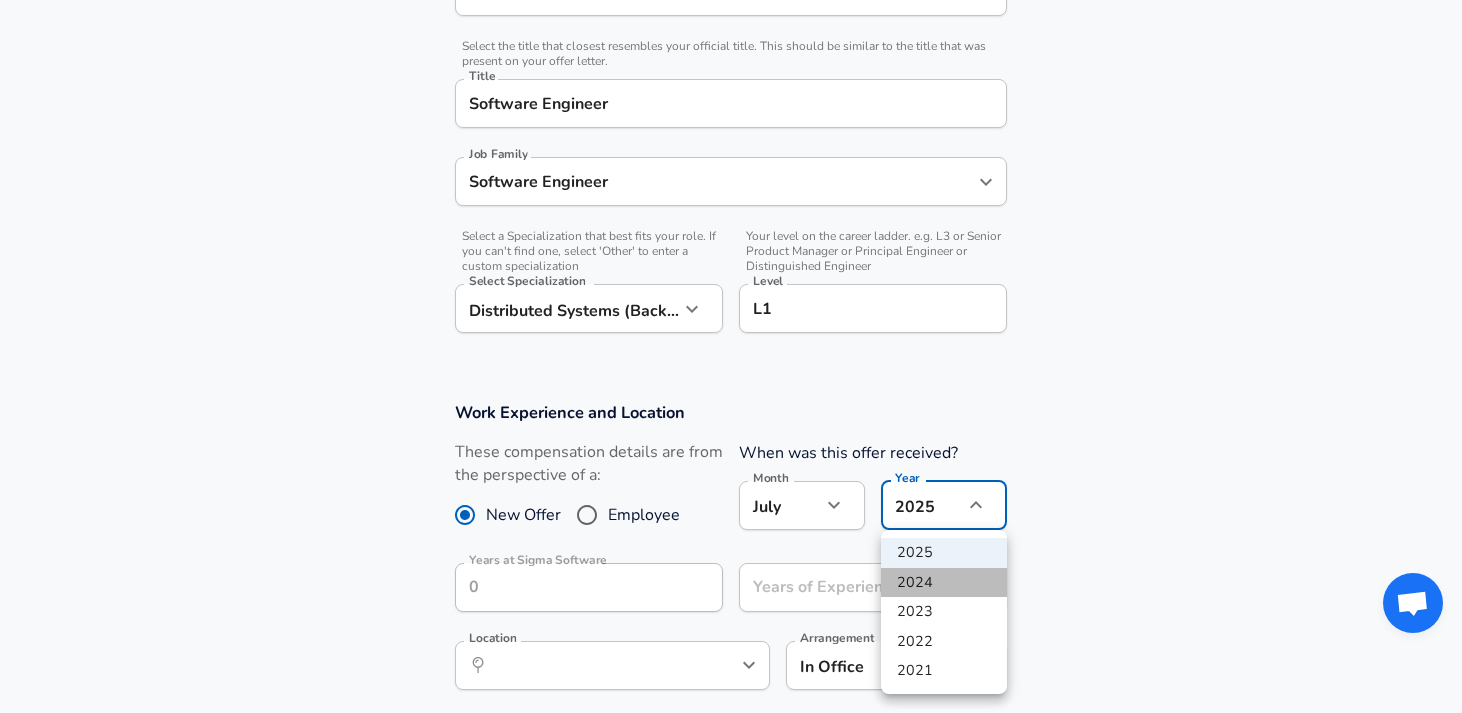 click on "2024" at bounding box center (944, 583) 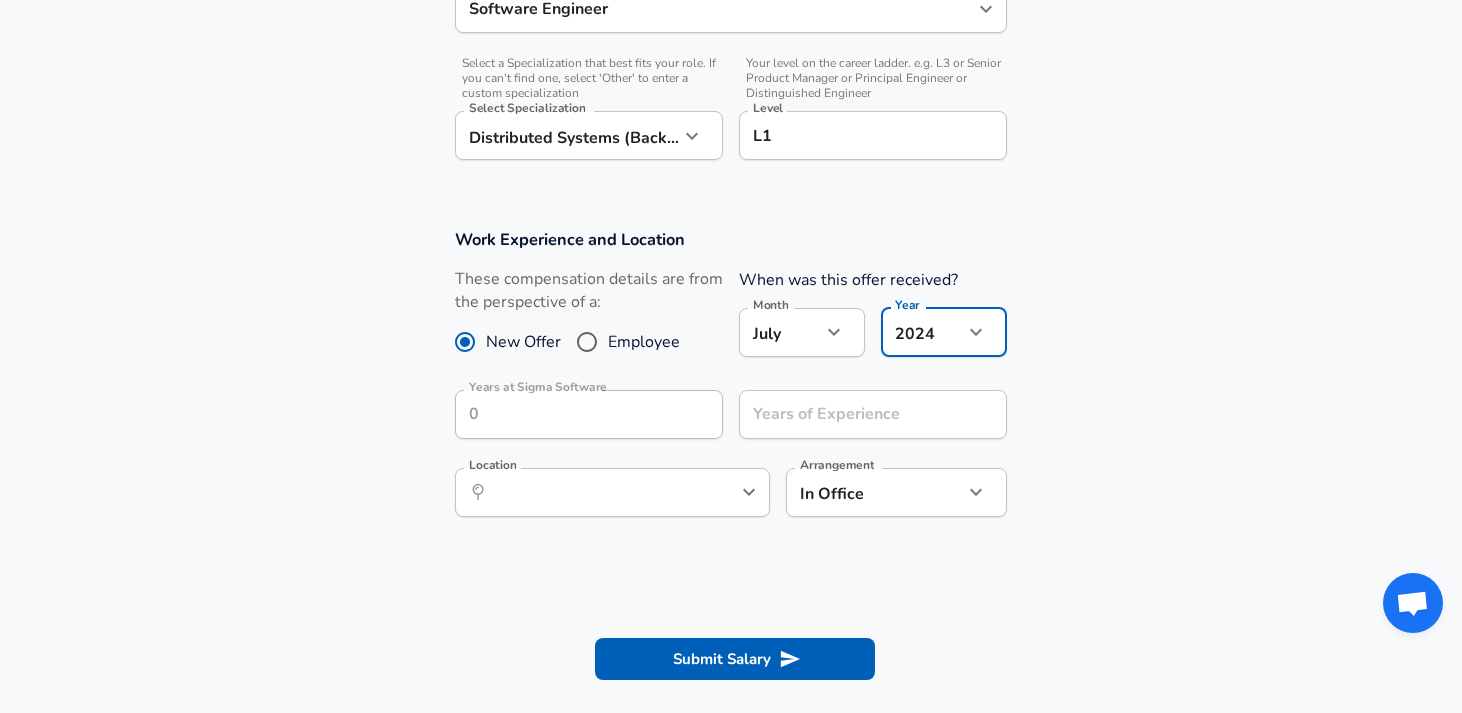 scroll, scrollTop: 652, scrollLeft: 0, axis: vertical 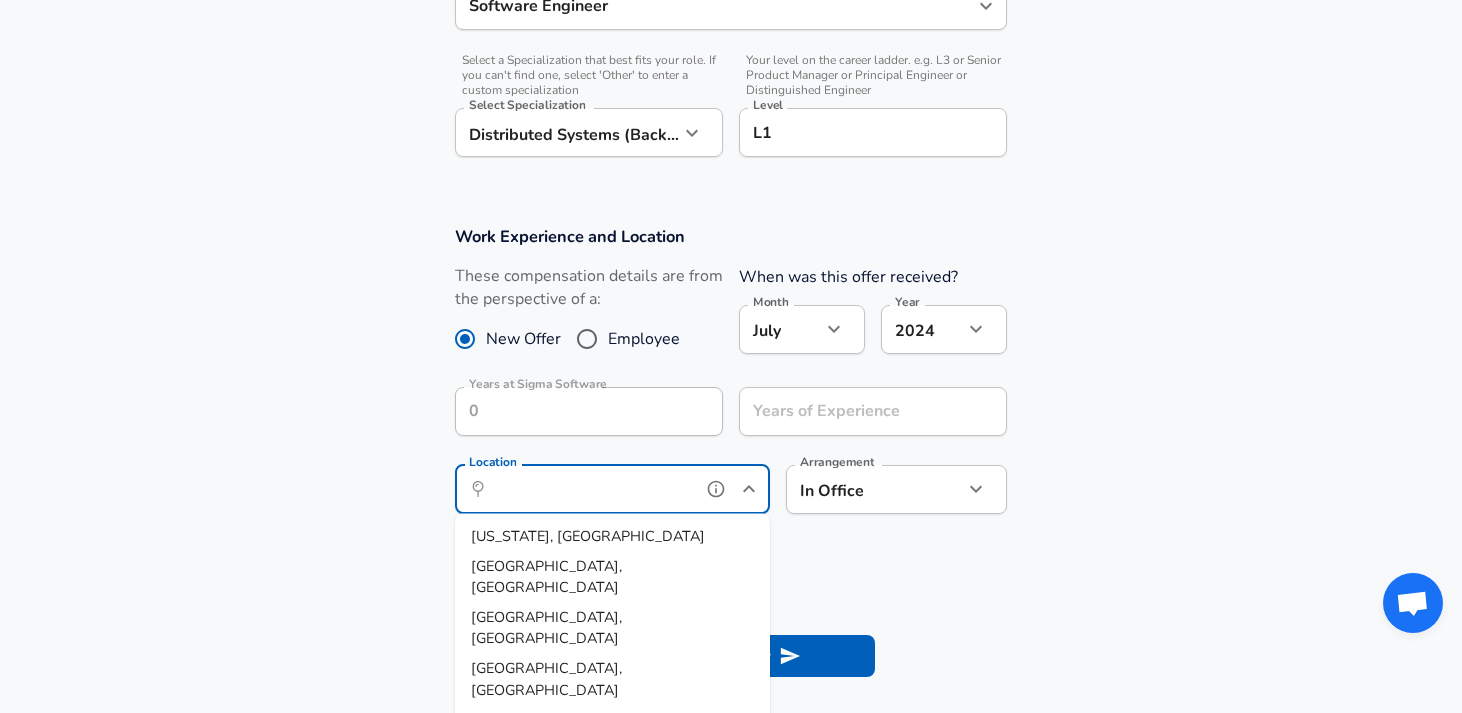 click on "Location" at bounding box center [590, 489] 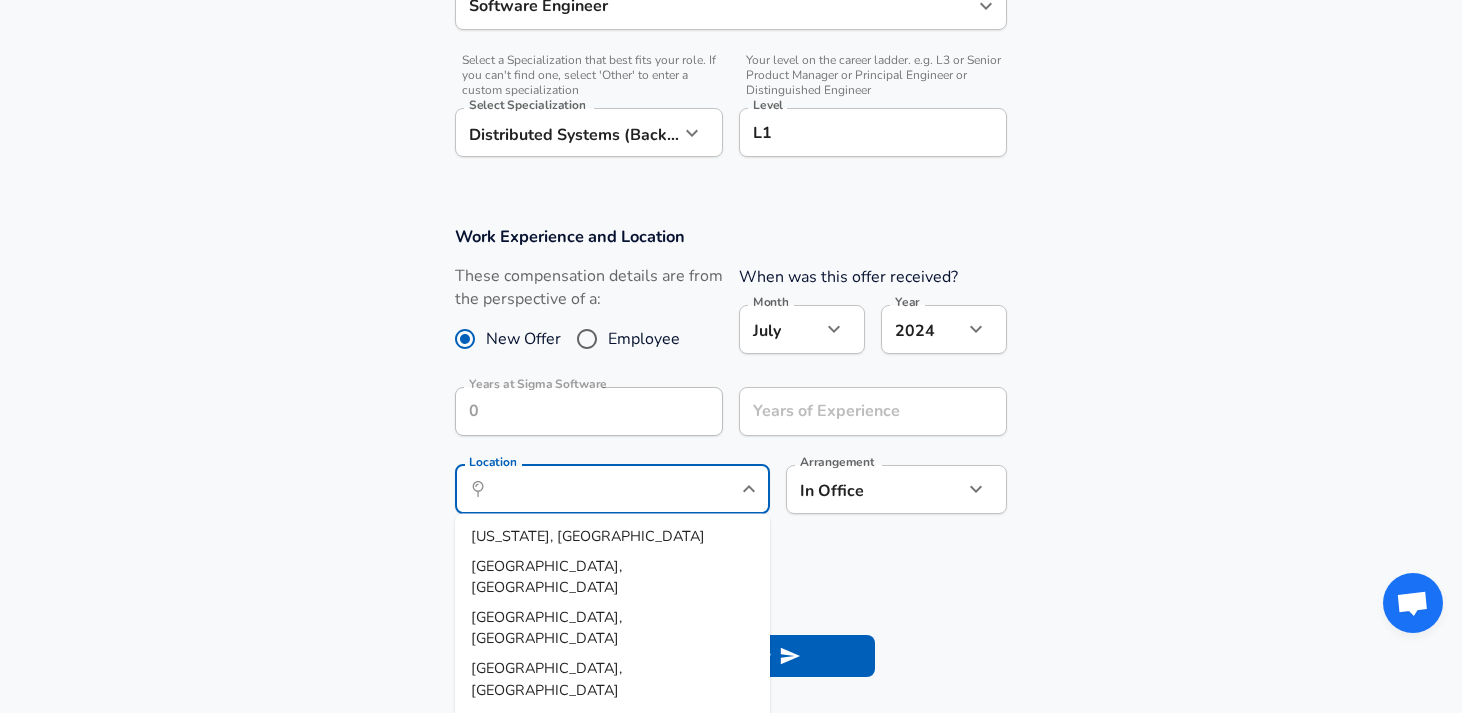 click on "Restart Add Your Salary Upload your offer letter   to verify your submission Enhance Privacy and Anonymity No Automatically hides specific fields until there are enough submissions to safely display the full details.   More Details Based on your submission and the data points that we have already collected, we will automatically hide and anonymize specific fields if there aren't enough data points to remain sufficiently anonymous. Company & Title Information   Enter the company you received your offer from Company Sigma Software Company   Select the title that closest resembles your official title. This should be similar to the title that was present on your offer letter. Title Software Engineer Title Job Family Software Engineer Job Family   Select a Specialization that best fits your role. If you can't find one, select 'Other' to enter a custom specialization Select Specialization Distributed Systems (Back-End) Distributed Systems (Back-End) Select Specialization   Level L1 Level New Offer Employee Month 7" at bounding box center [731, -296] 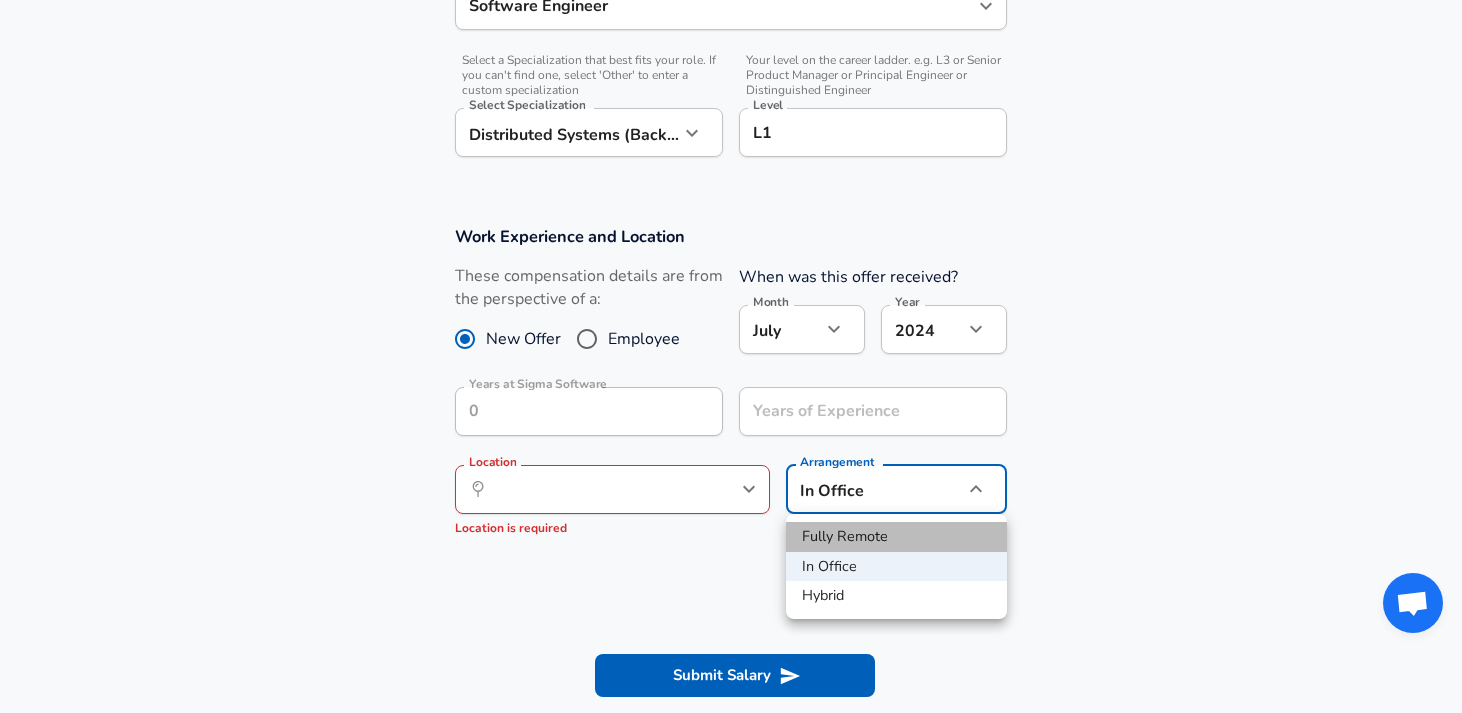 click on "Fully Remote" at bounding box center [896, 537] 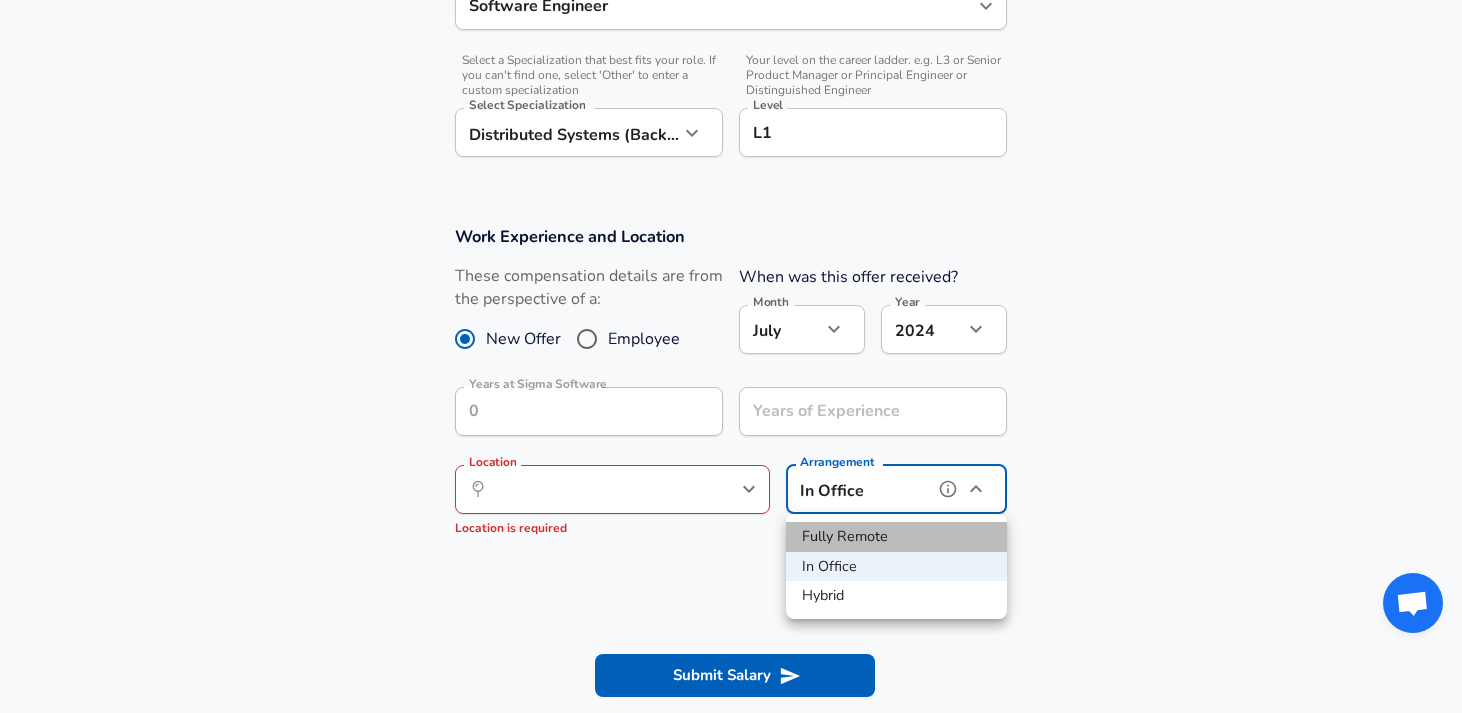 type on "remote" 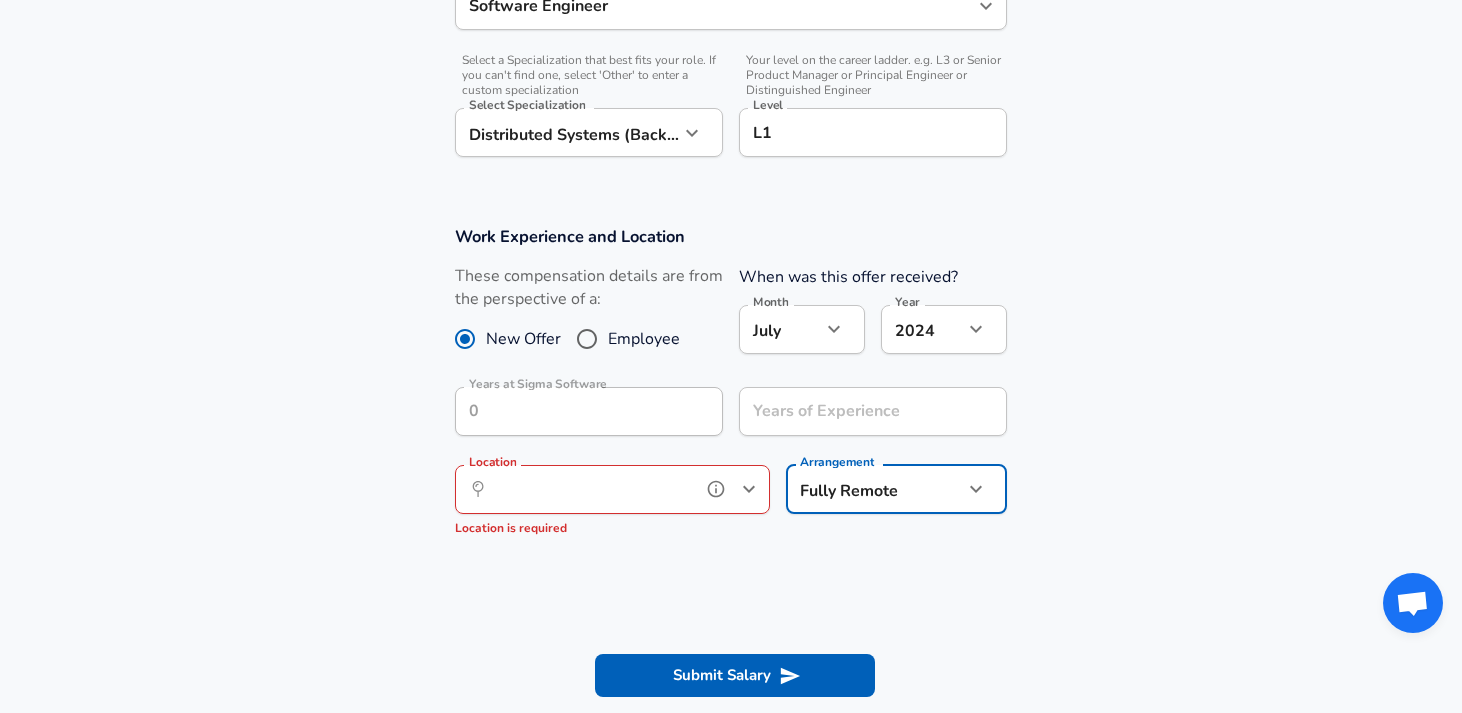 click on "Location" at bounding box center (590, 489) 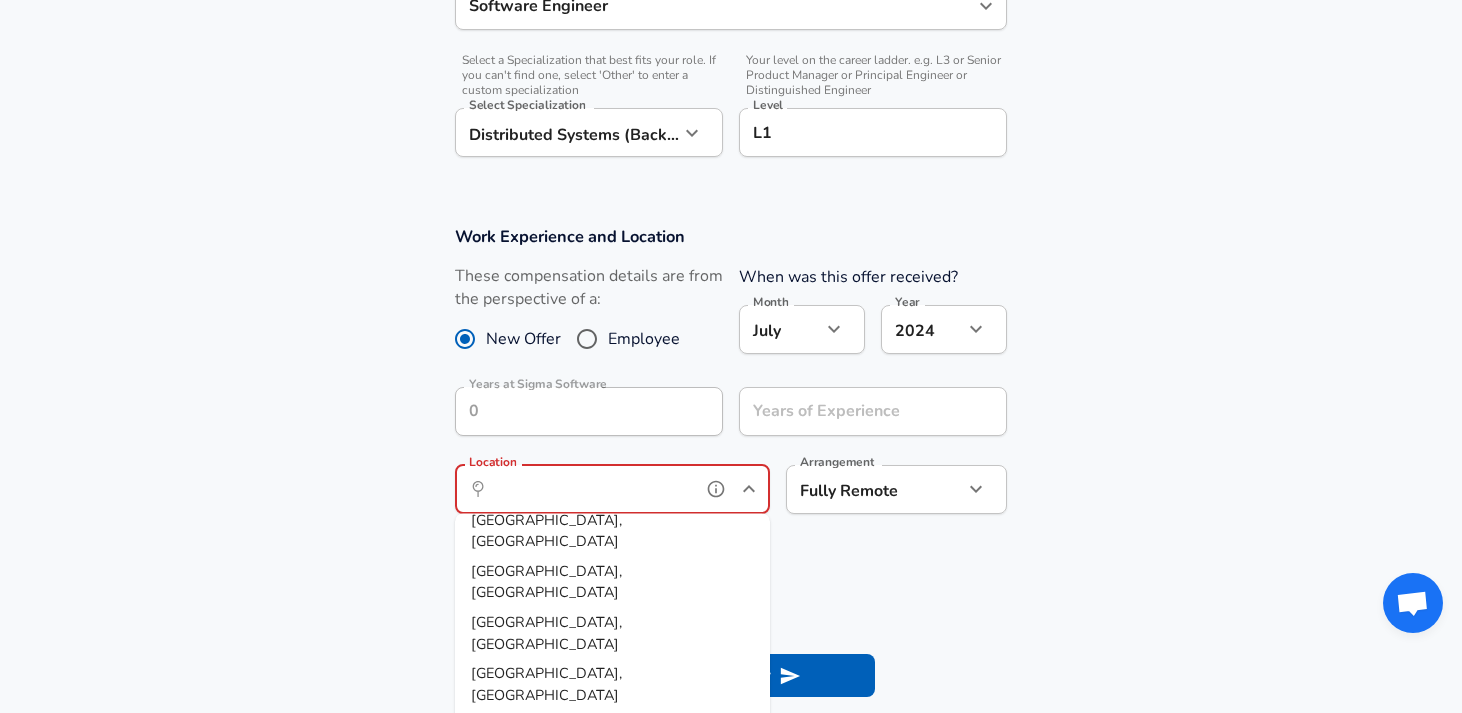 scroll, scrollTop: 56, scrollLeft: 0, axis: vertical 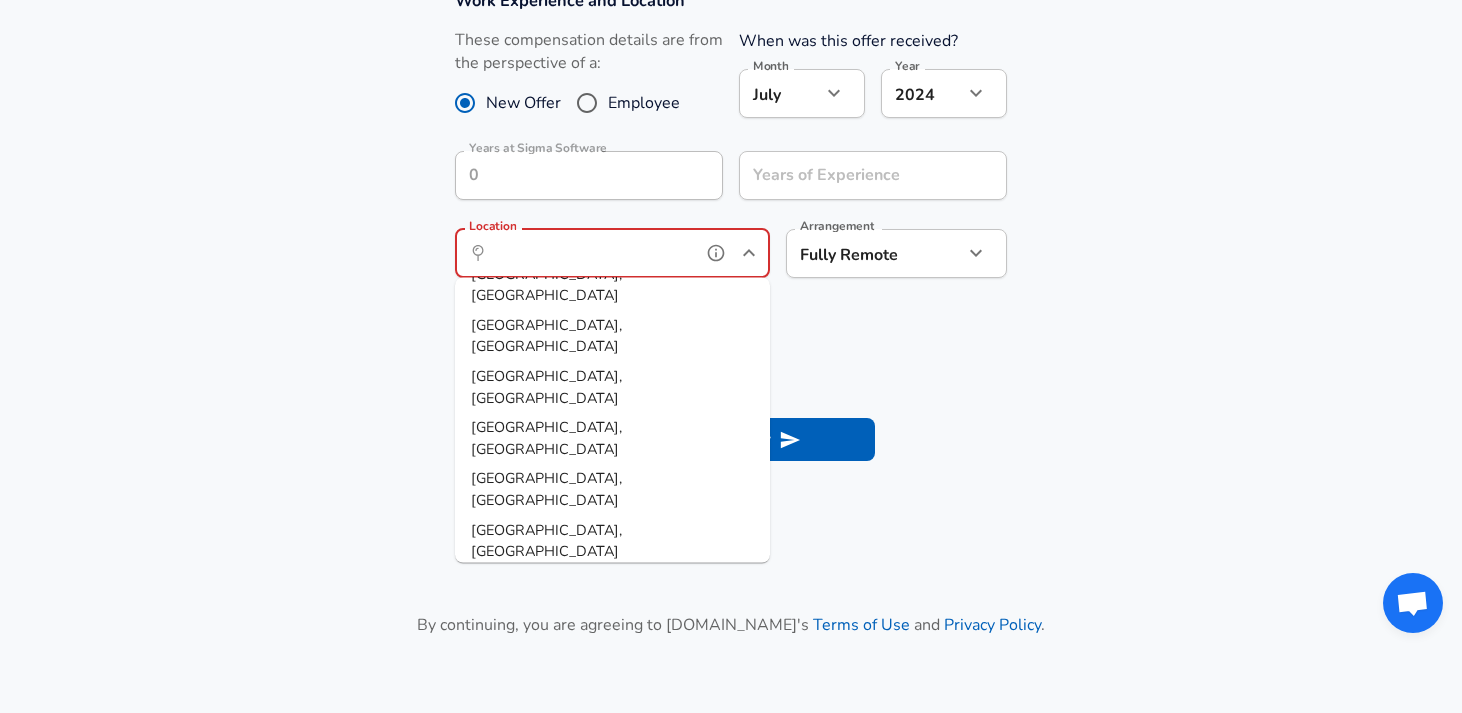 click on "[GEOGRAPHIC_DATA], [GEOGRAPHIC_DATA]" at bounding box center (612, 745) 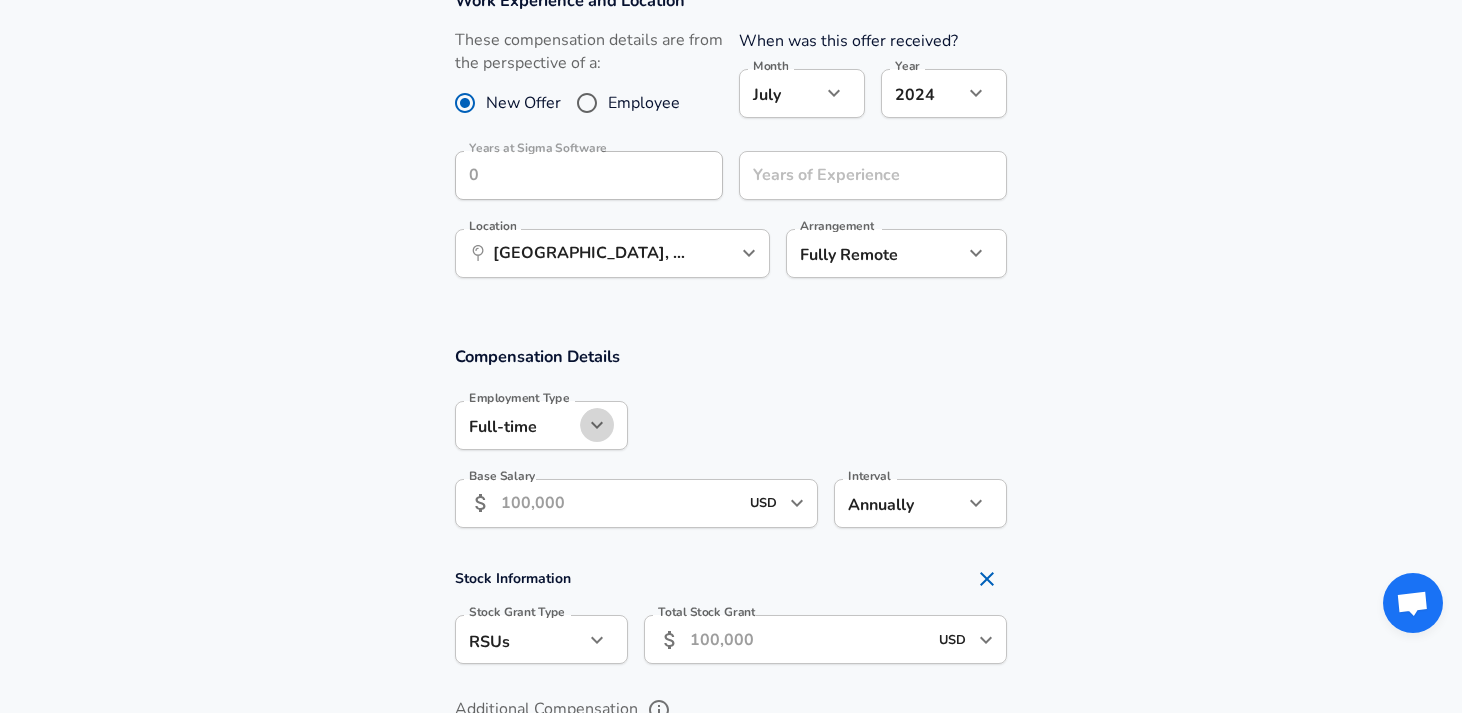 click at bounding box center [597, 425] 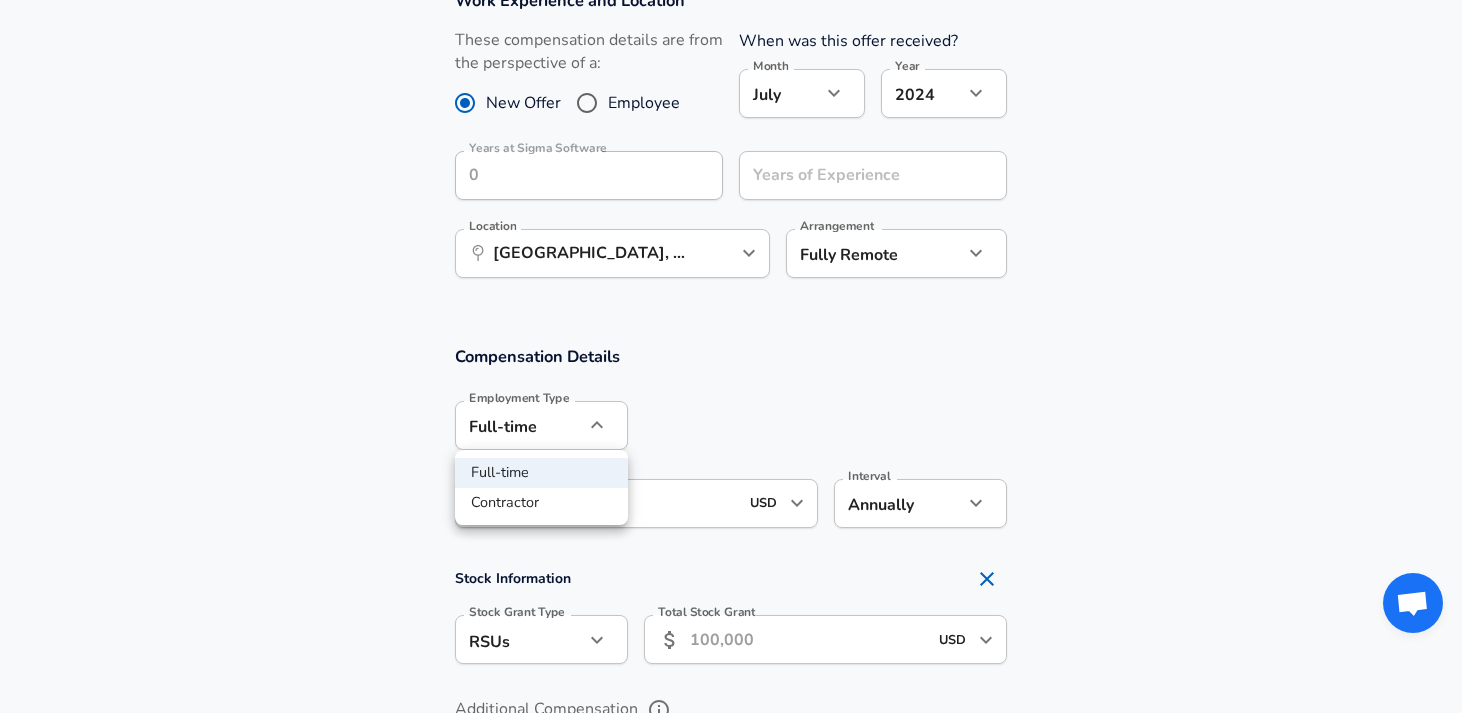 click at bounding box center (731, 356) 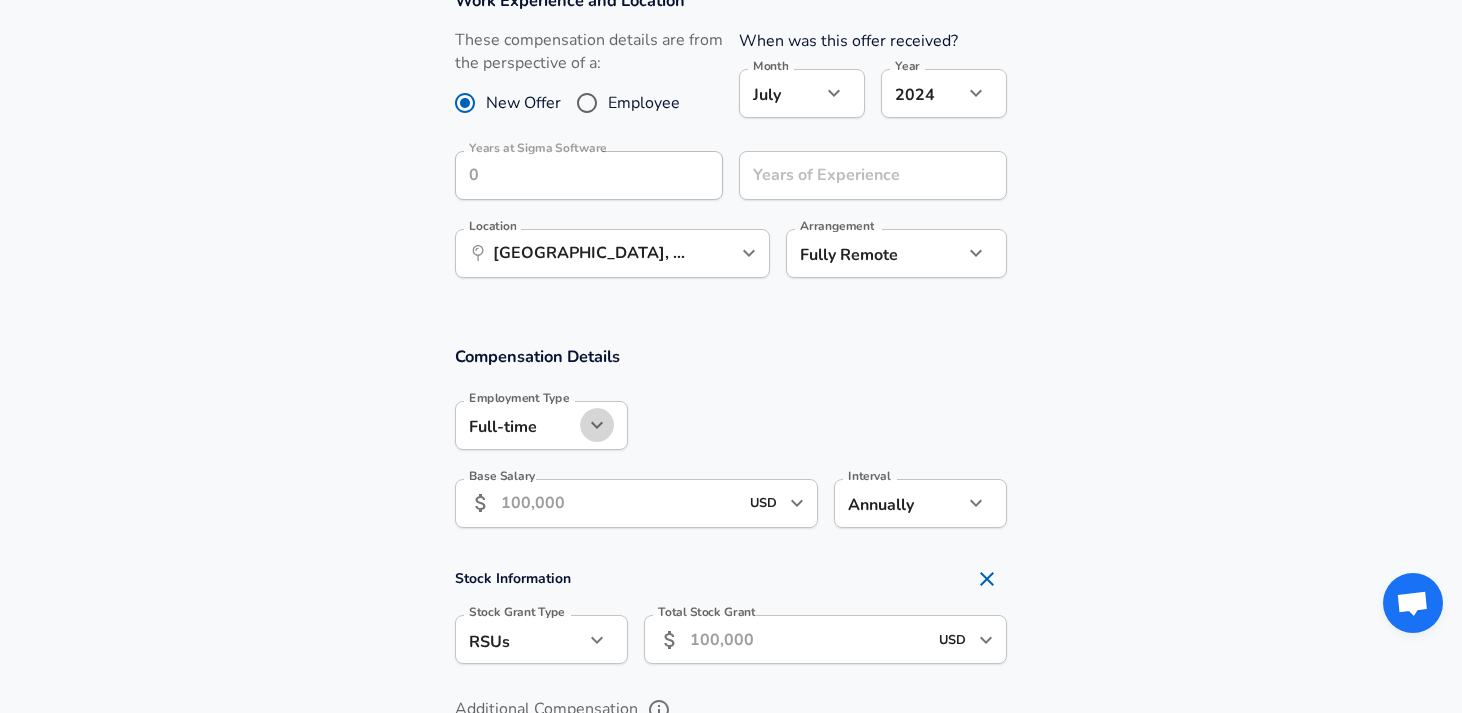 click 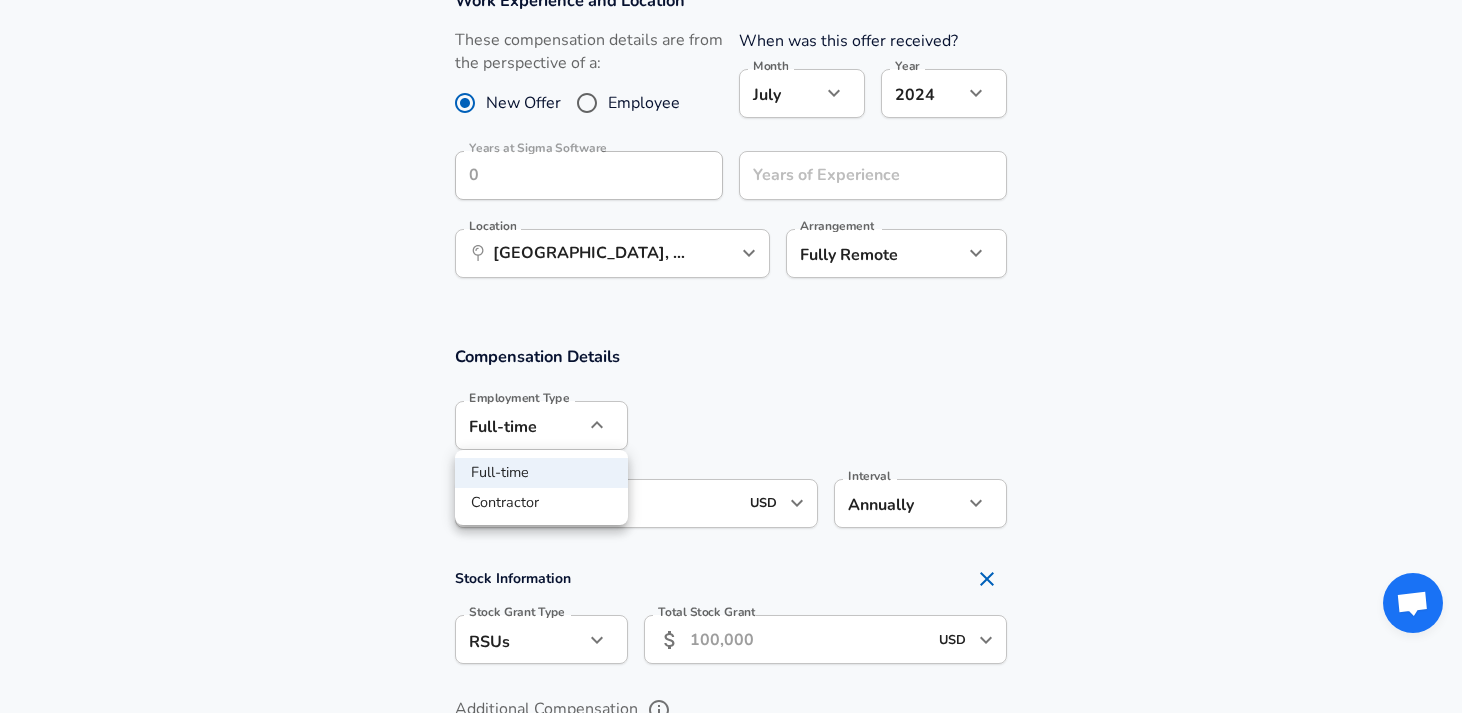click on "Contractor" at bounding box center [541, 503] 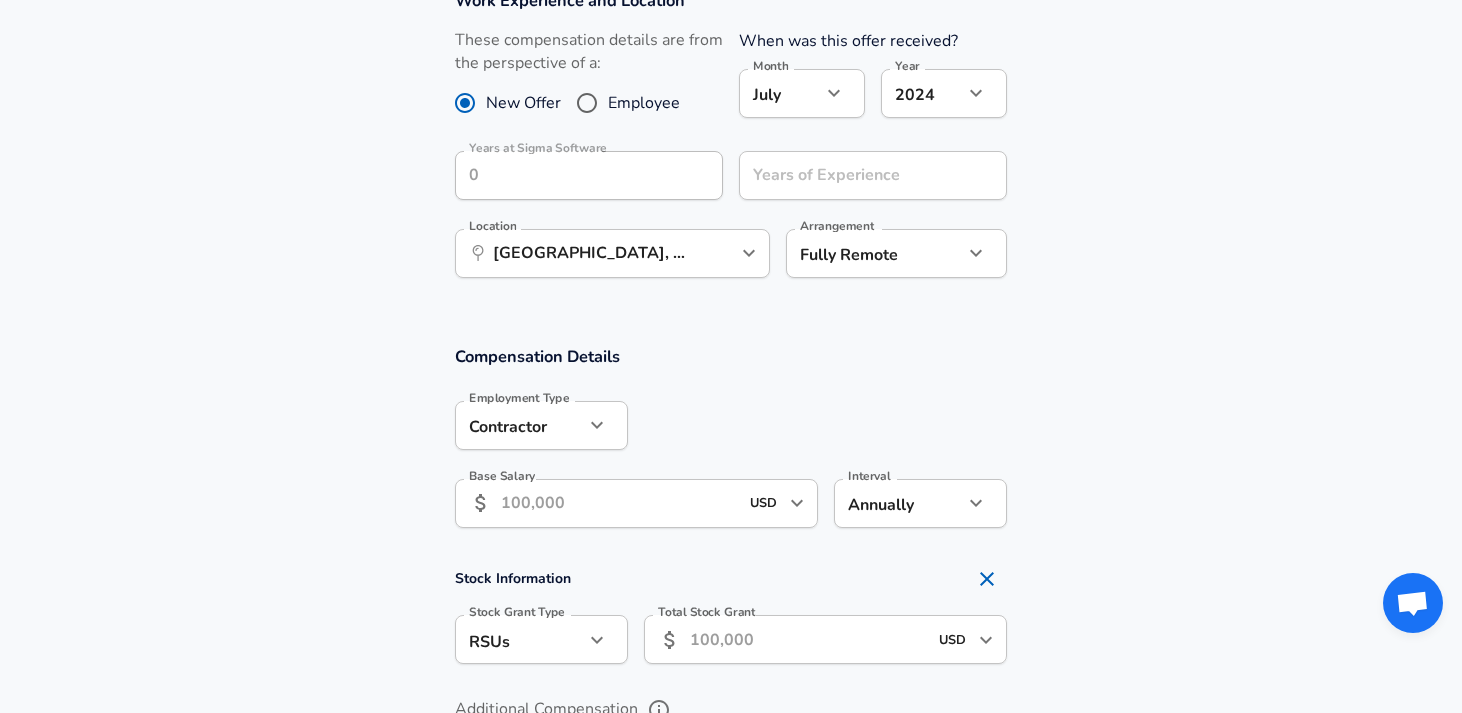 click on "Base Salary" at bounding box center (619, 503) 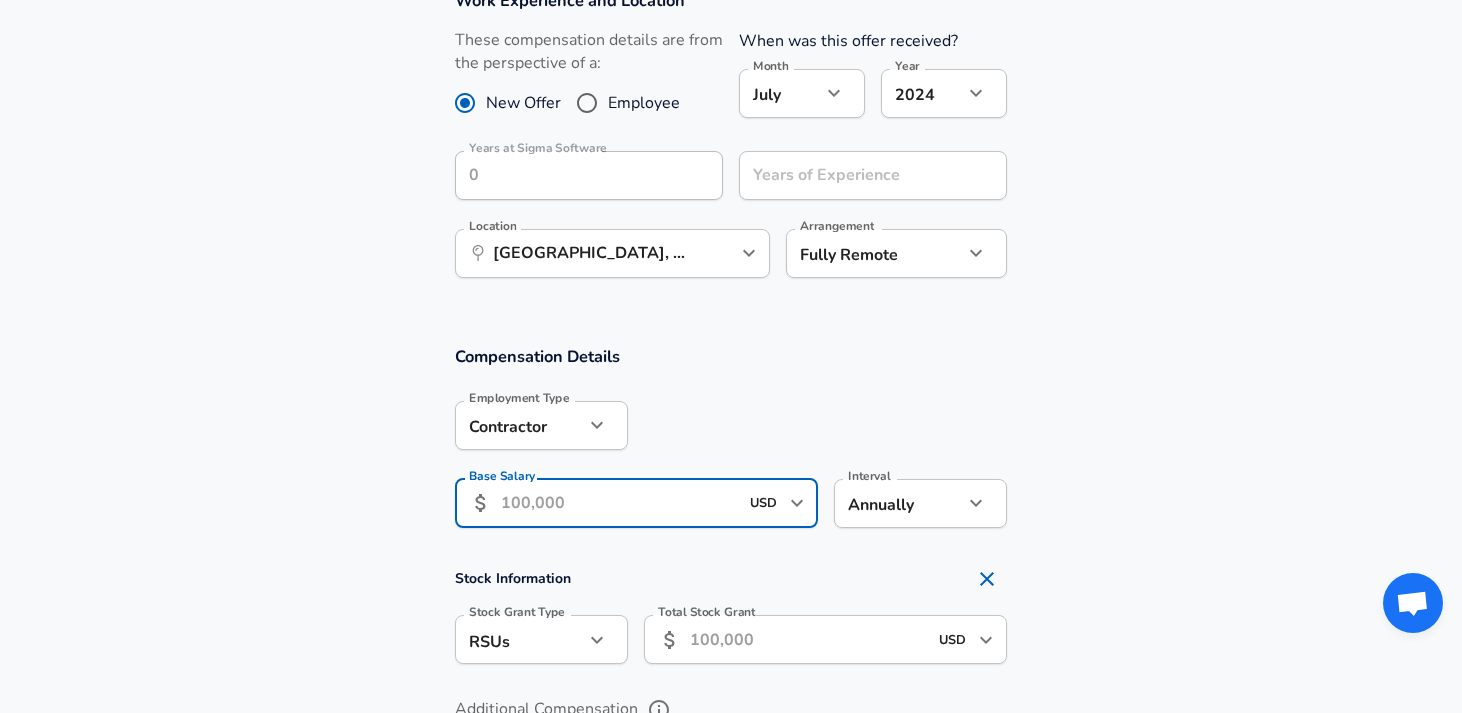 click 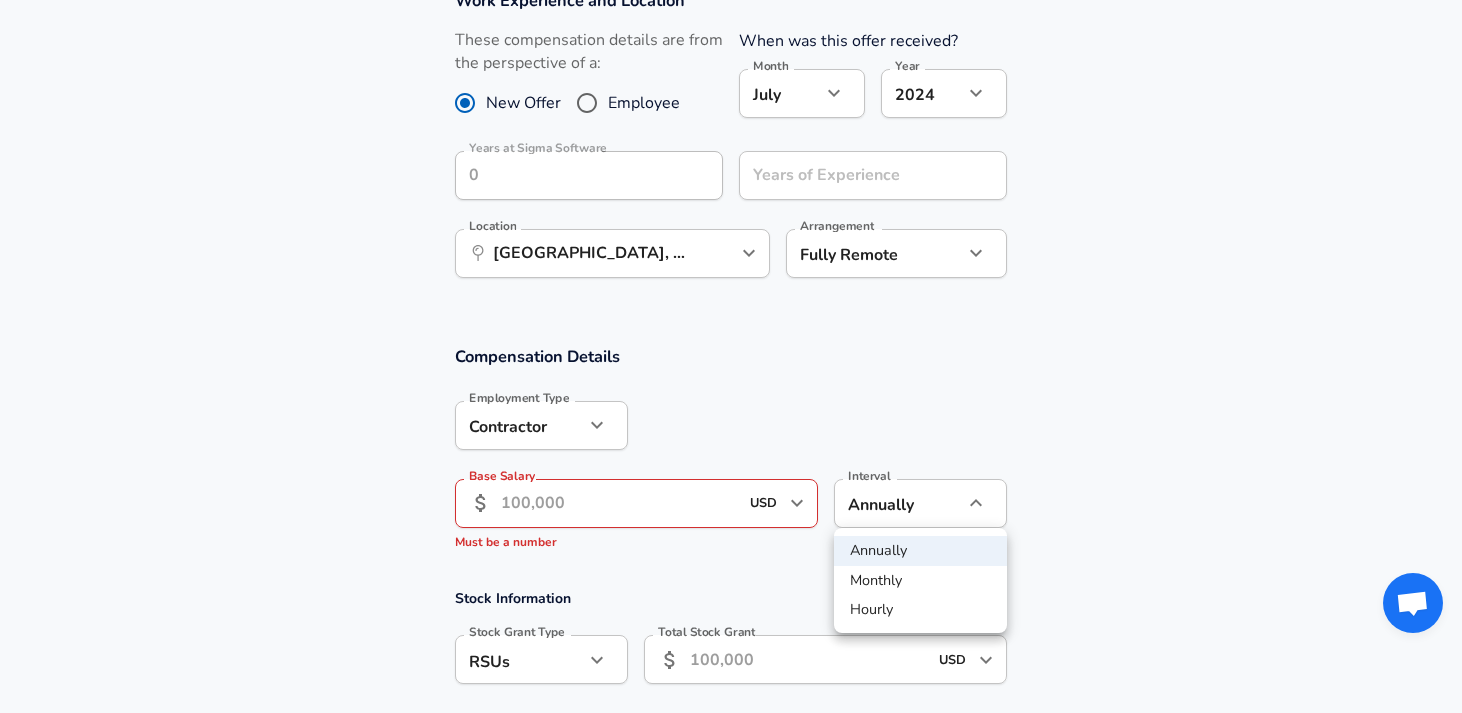 click on "Monthly" at bounding box center (920, 581) 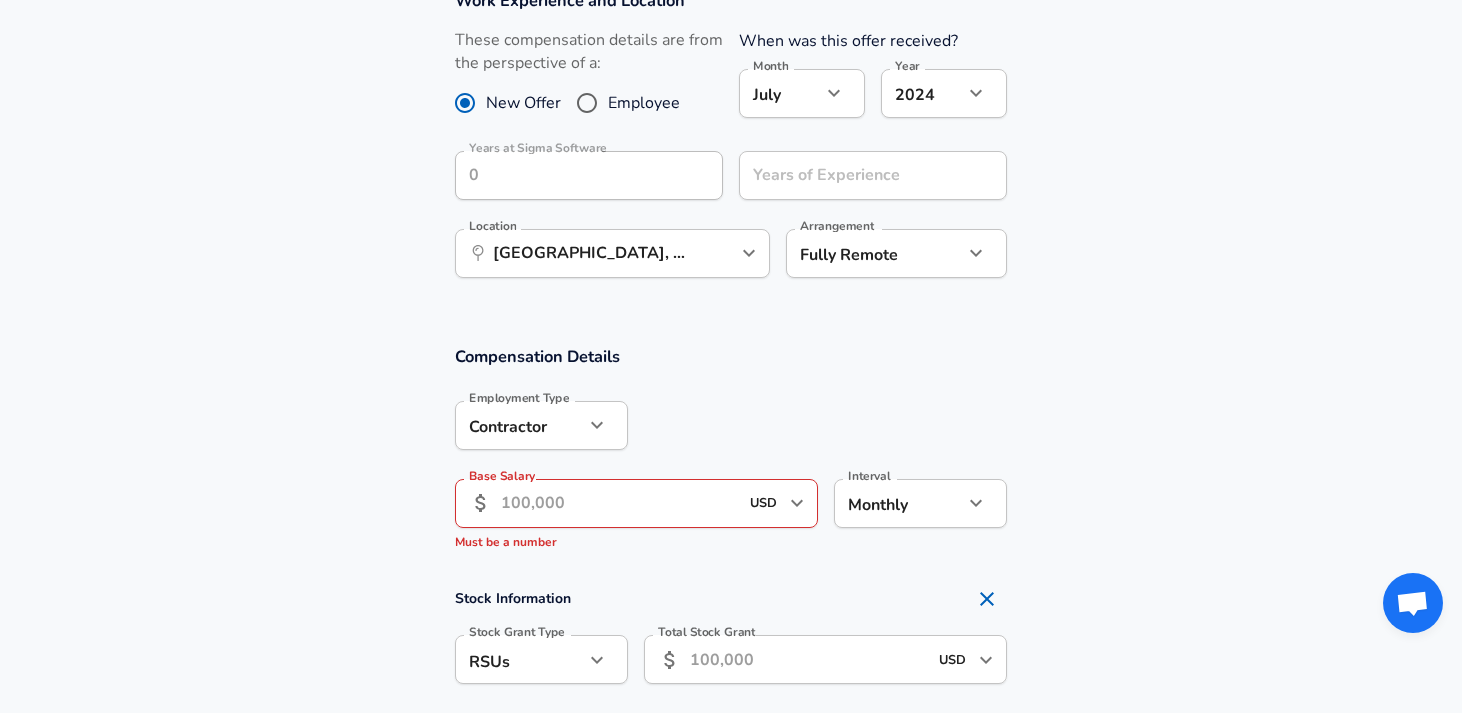 click on "Base Salary" at bounding box center (619, 503) 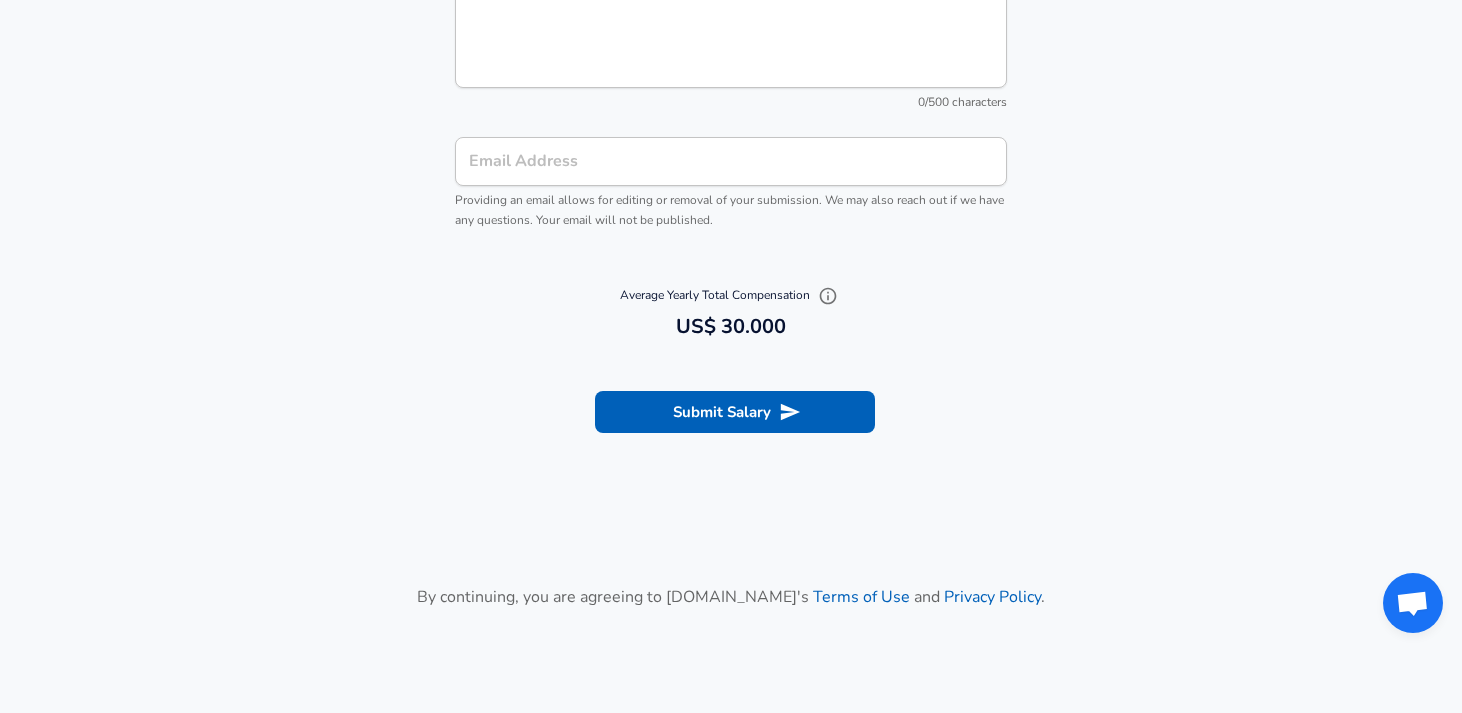 scroll, scrollTop: 2215, scrollLeft: 0, axis: vertical 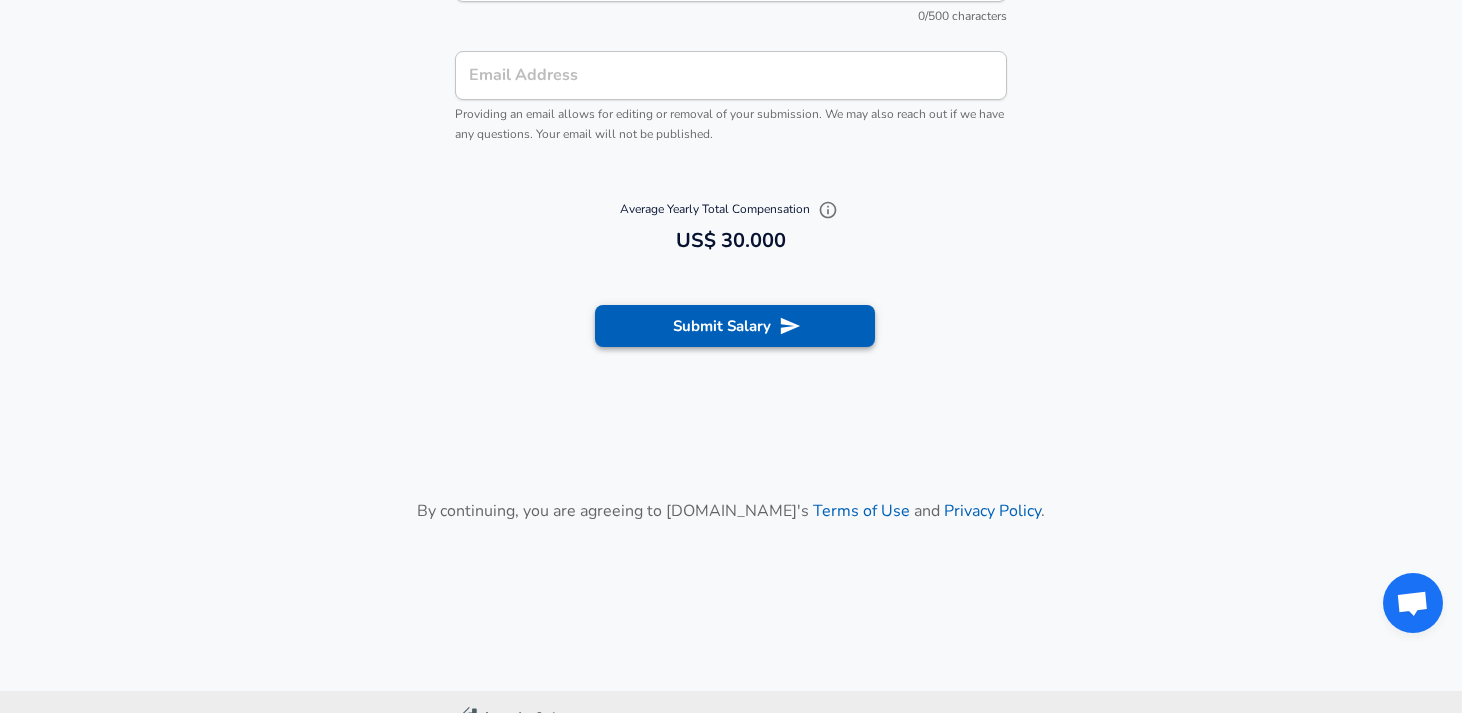 type on "2,500" 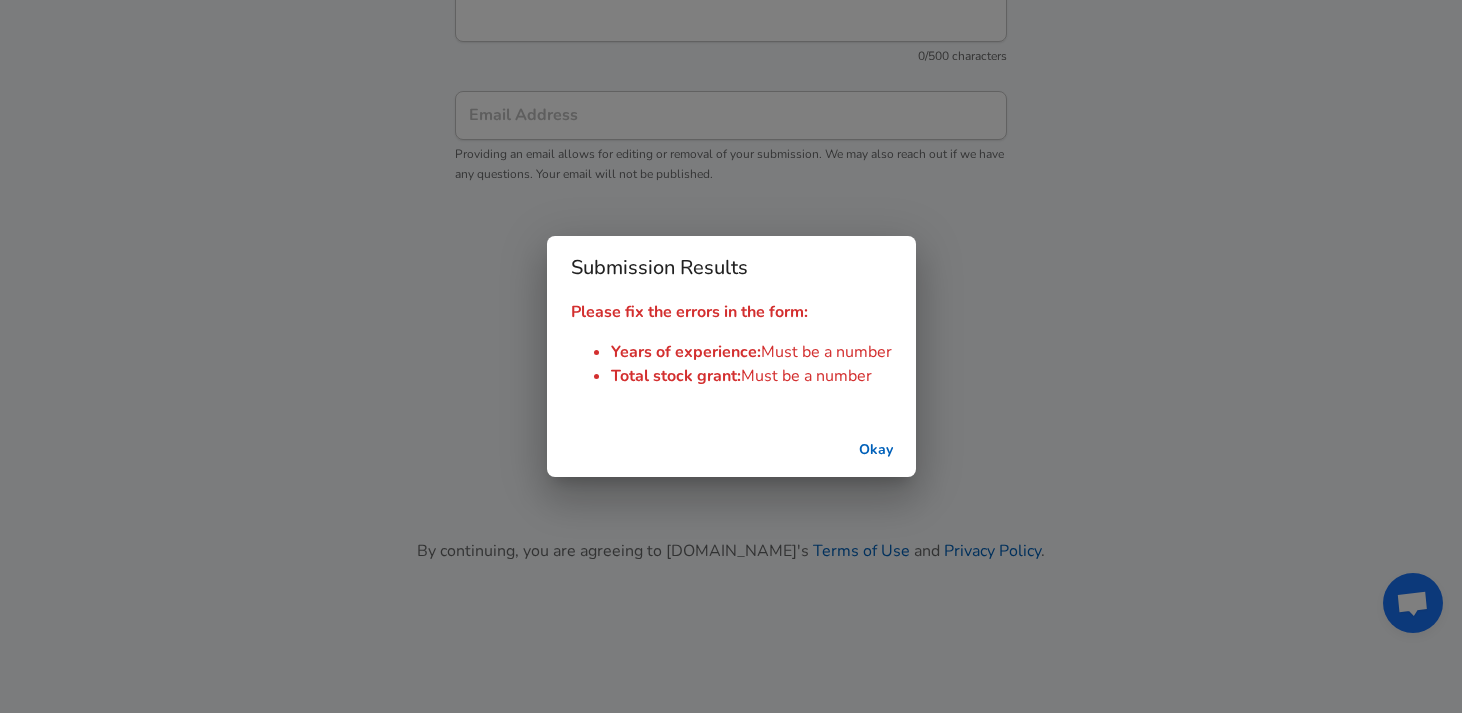 scroll, scrollTop: 2255, scrollLeft: 0, axis: vertical 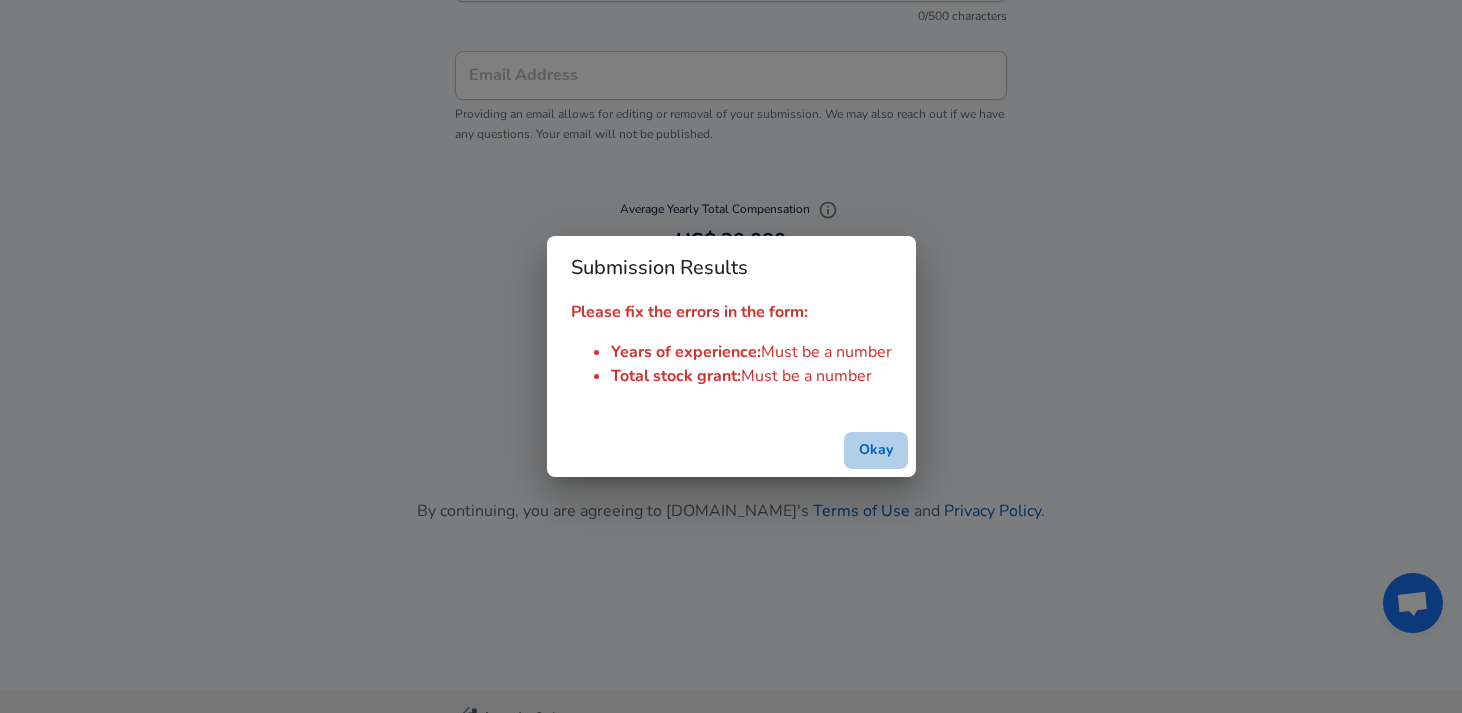 click on "Okay" at bounding box center [876, 450] 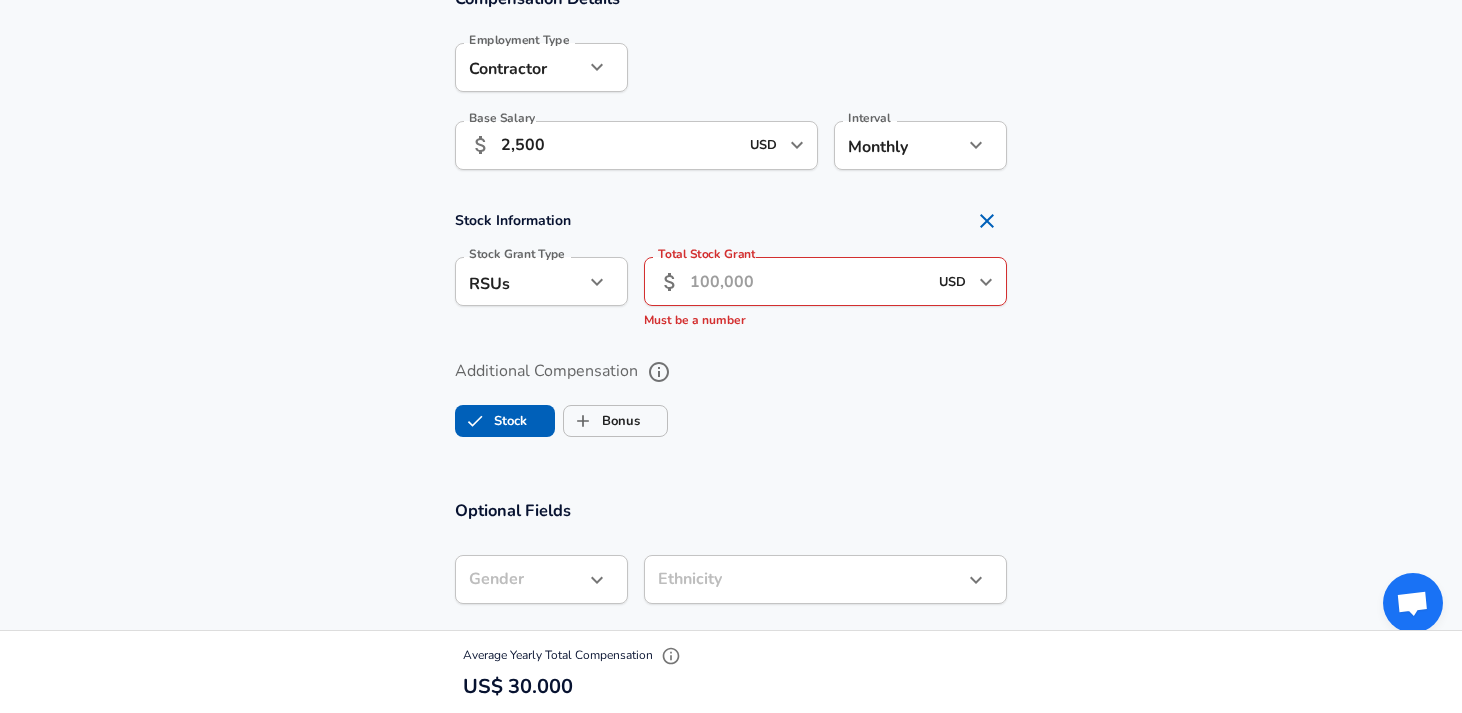scroll, scrollTop: 1250, scrollLeft: 0, axis: vertical 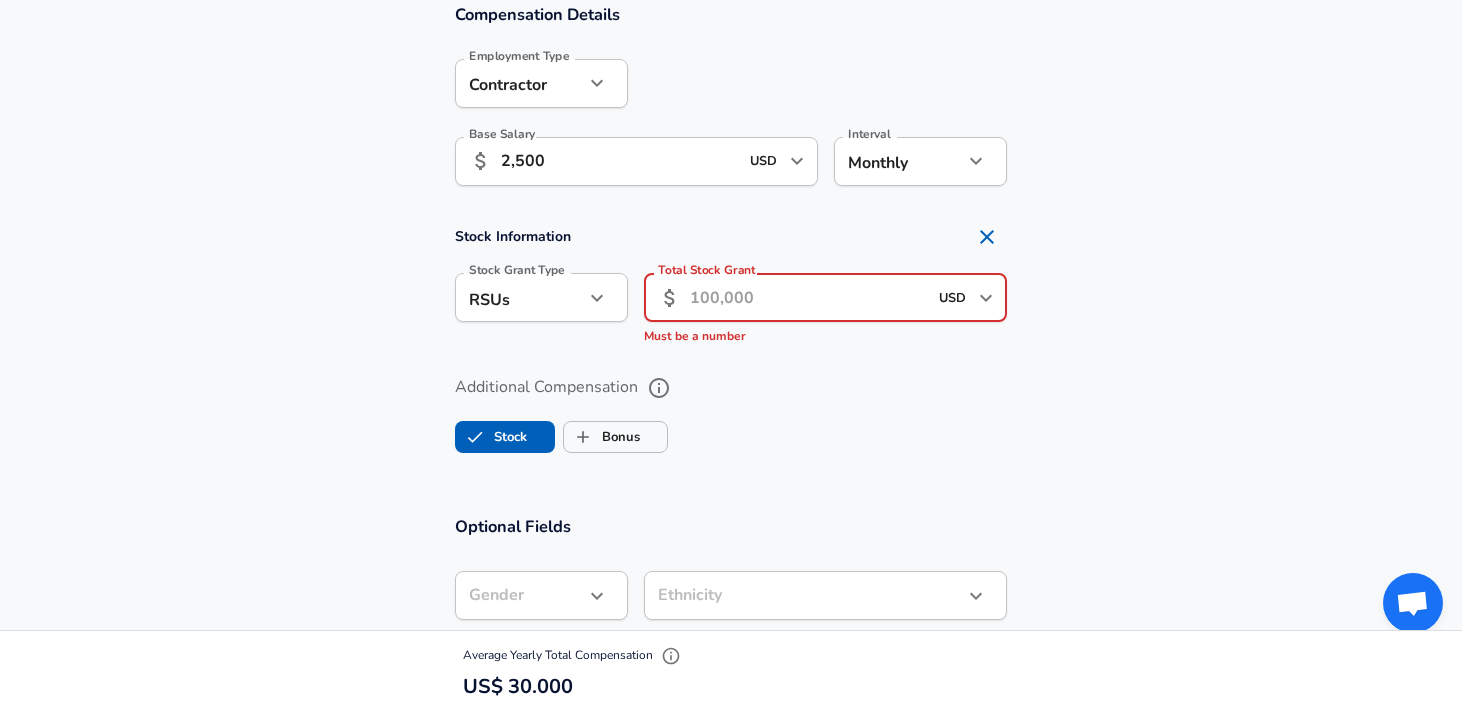 click on "Total Stock Grant" at bounding box center [808, 297] 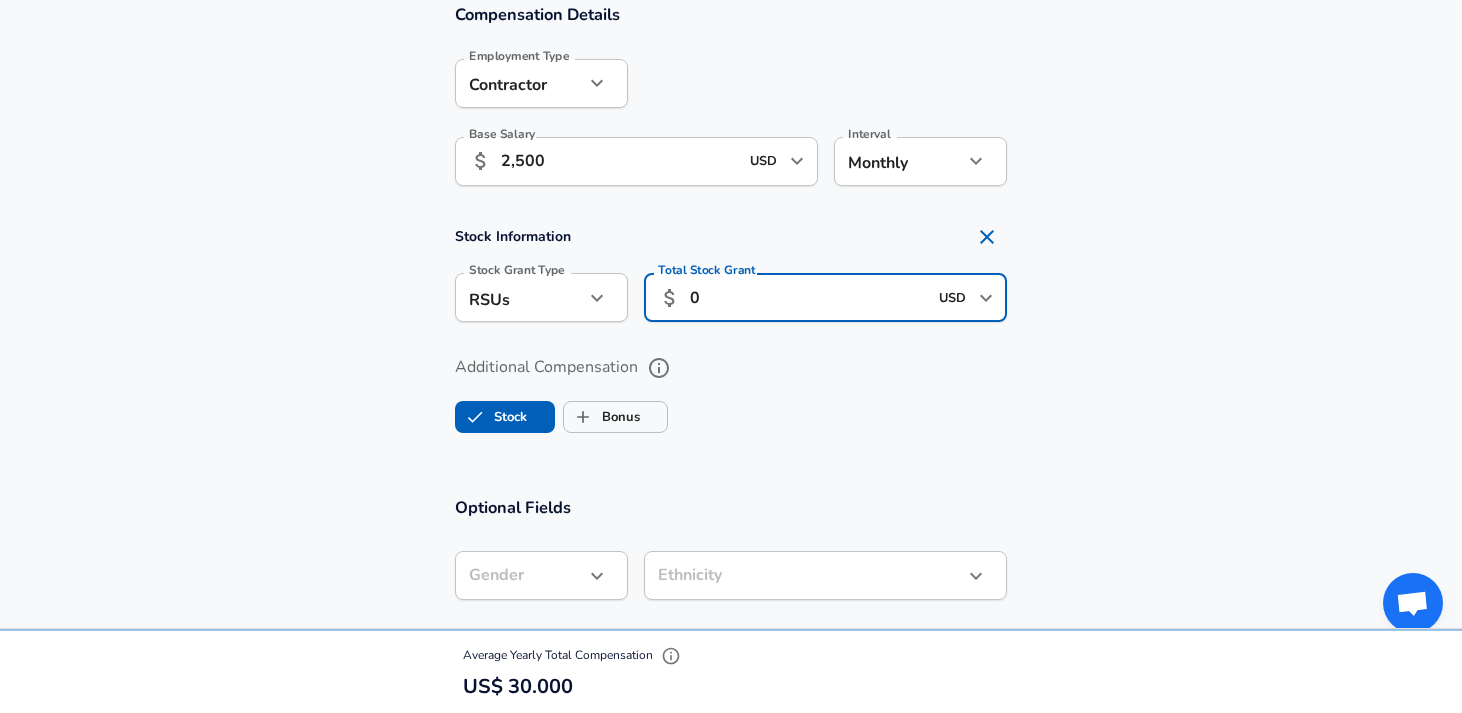 type on "0" 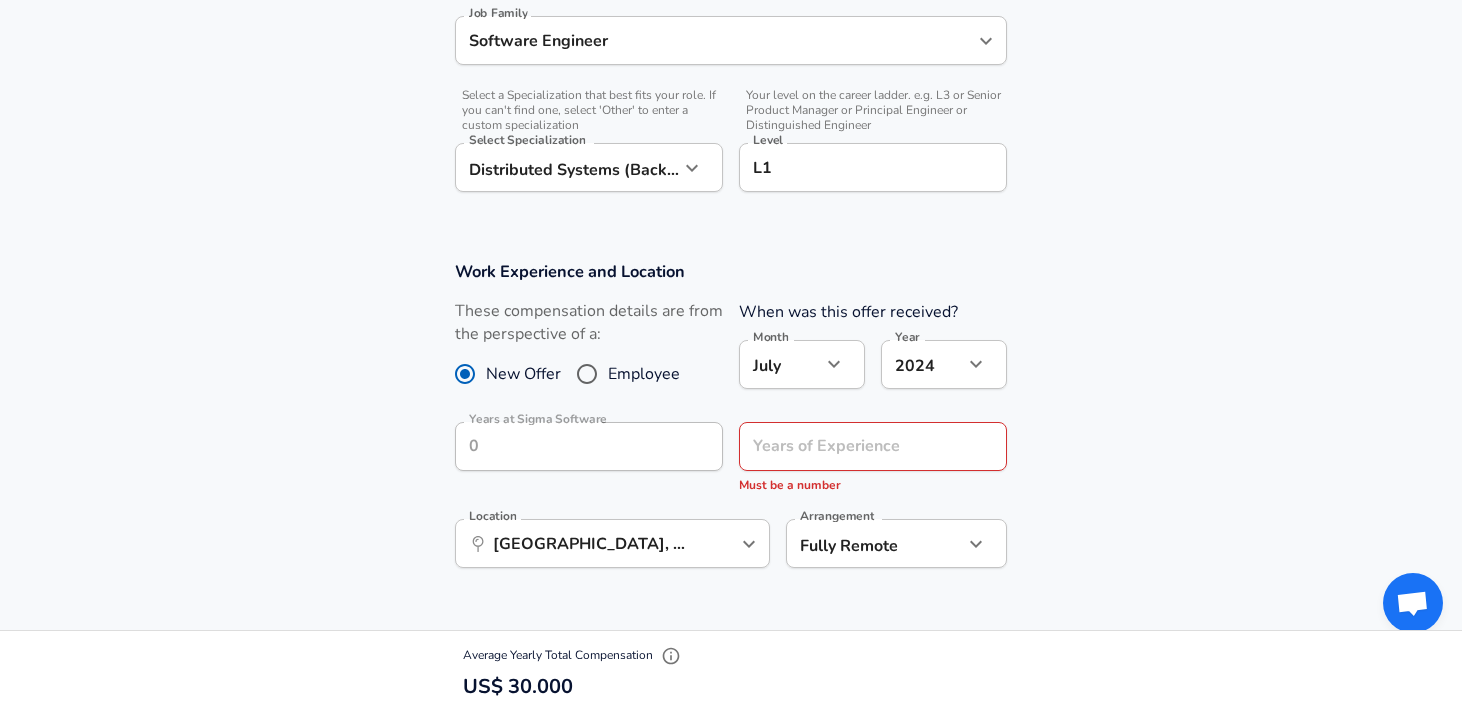 scroll, scrollTop: 618, scrollLeft: 0, axis: vertical 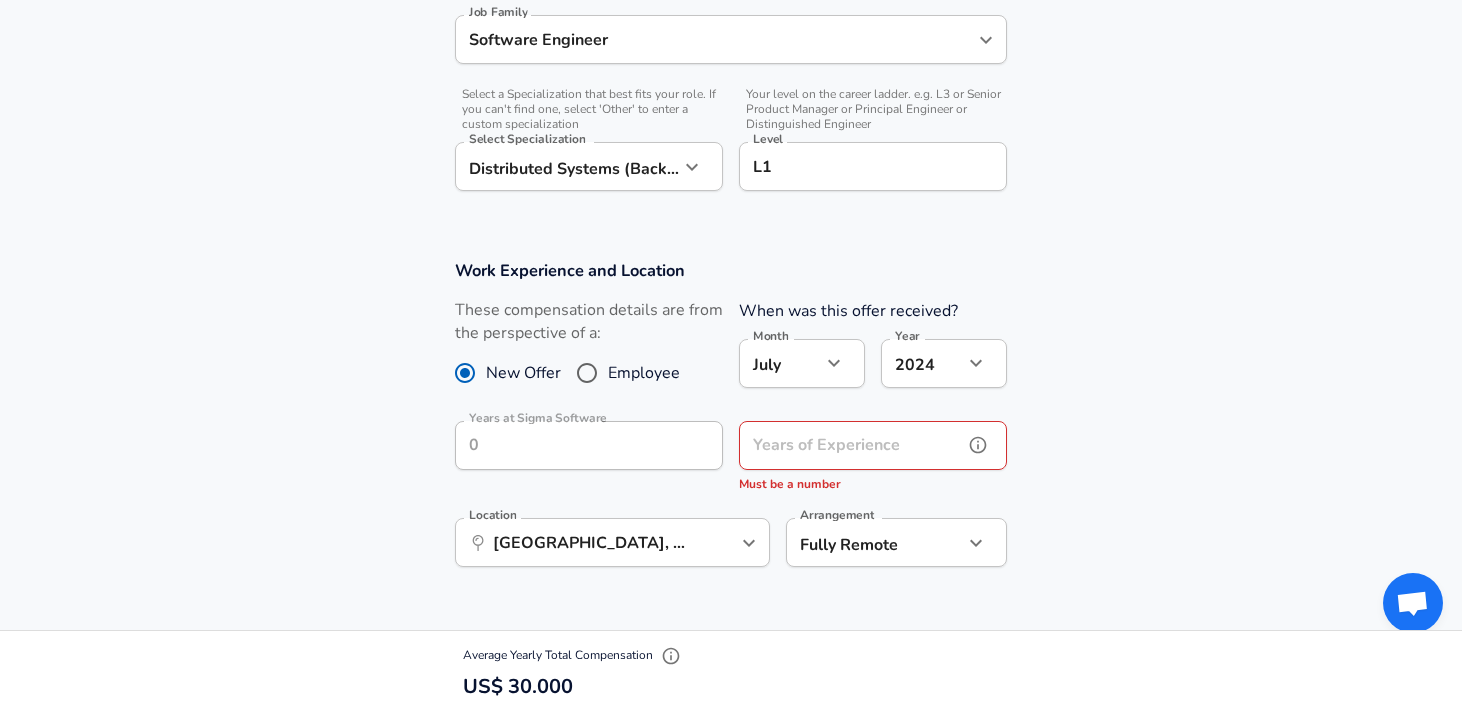 click on "Years of Experience" at bounding box center [851, 445] 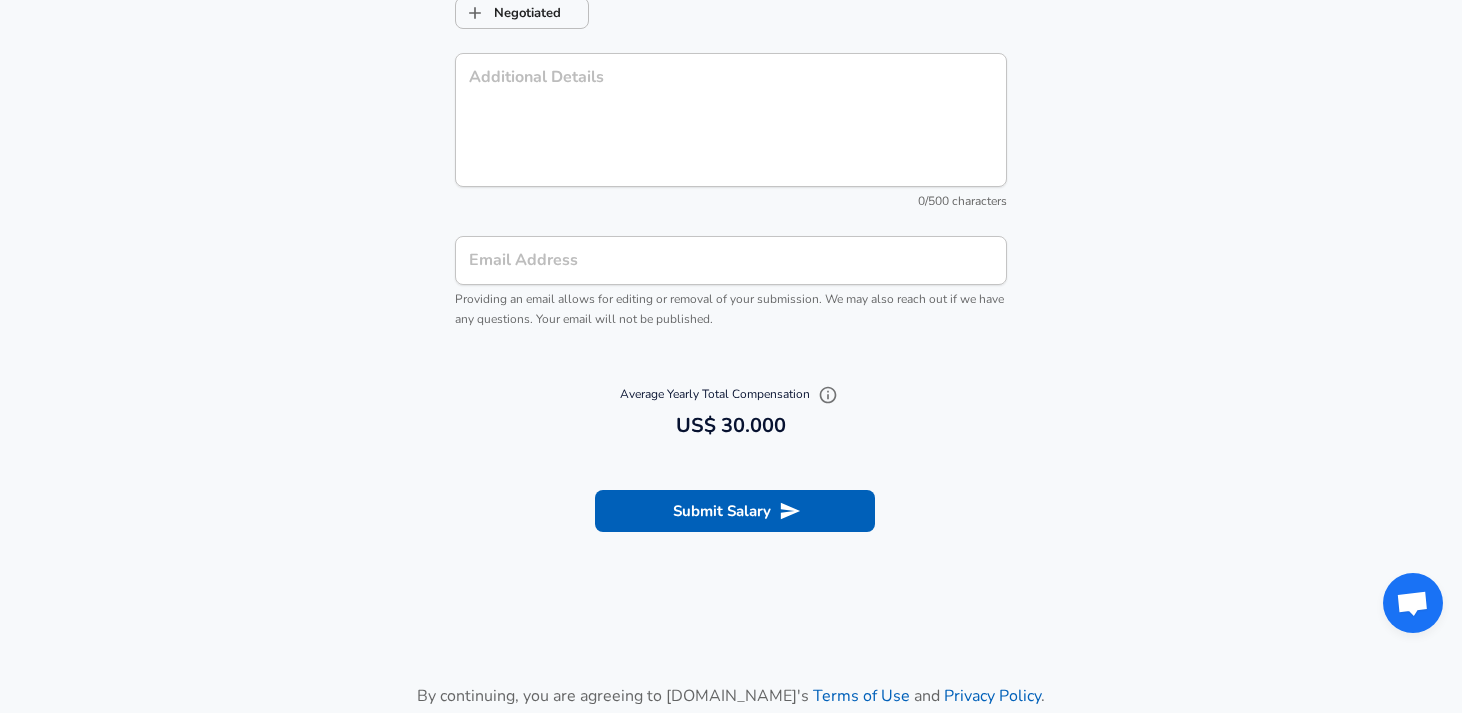 scroll, scrollTop: 2181, scrollLeft: 0, axis: vertical 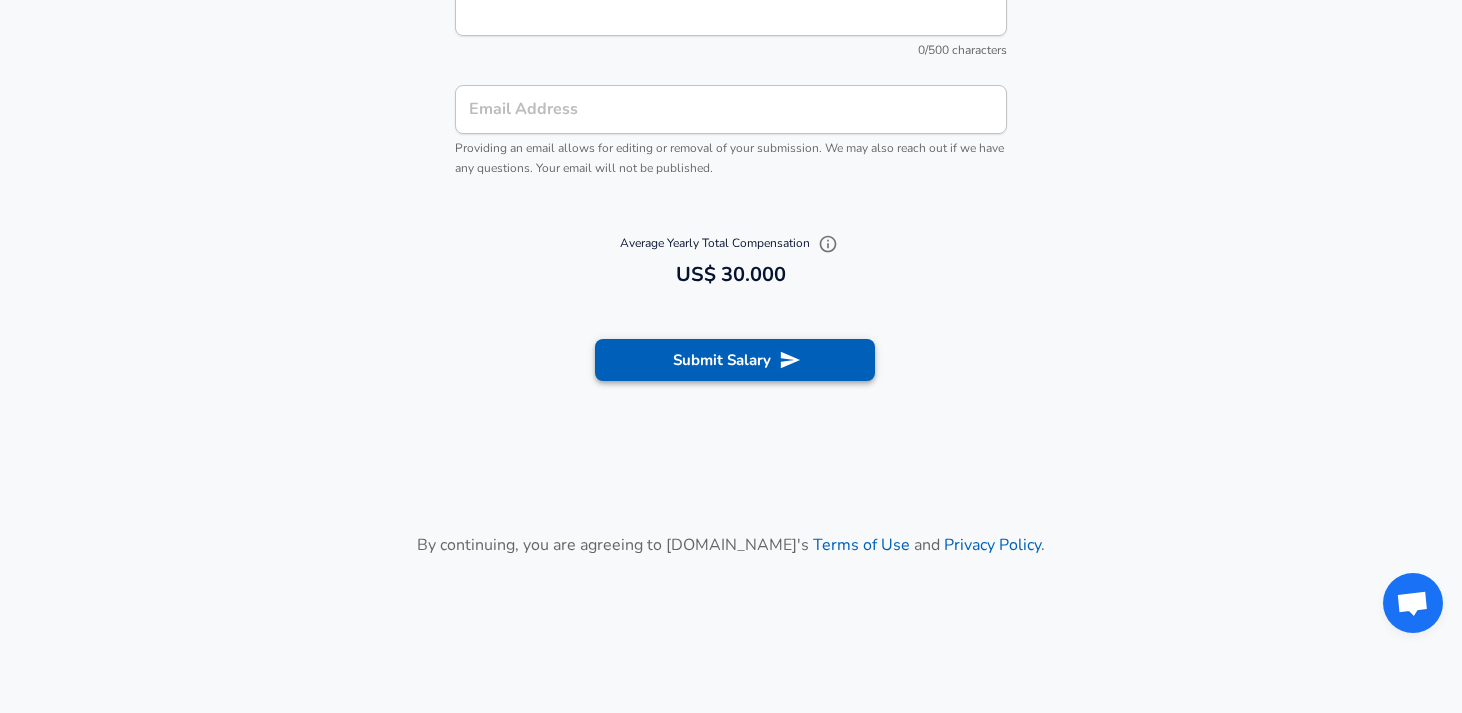 type on "3" 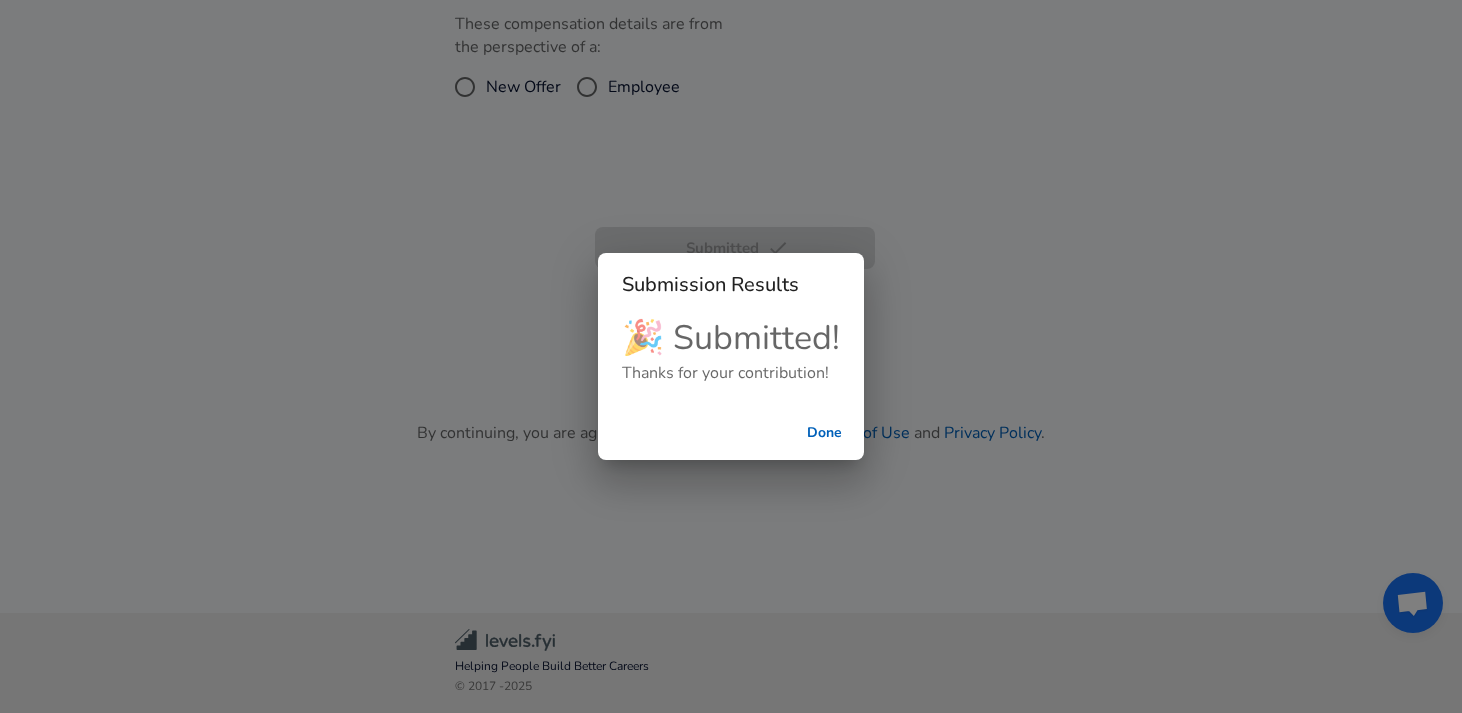 scroll, scrollTop: 699, scrollLeft: 0, axis: vertical 